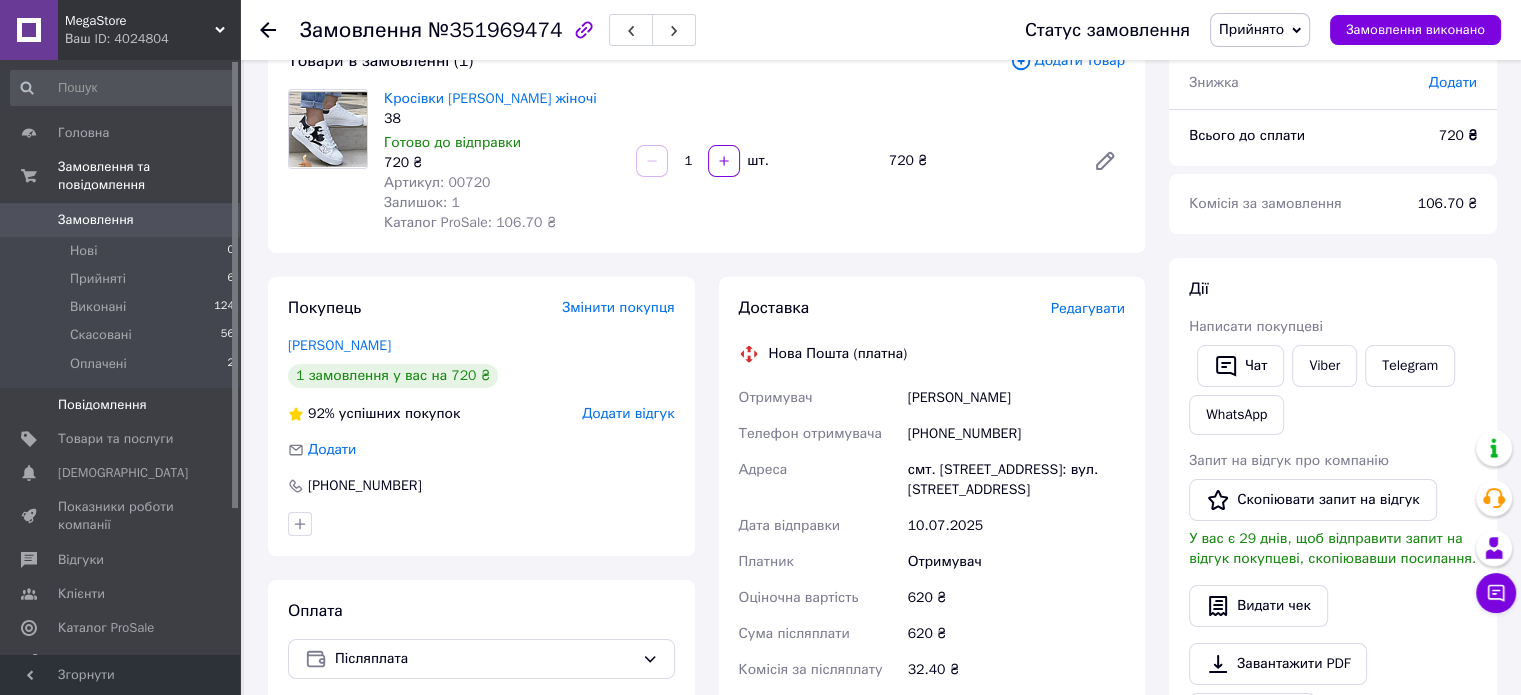 scroll, scrollTop: 19, scrollLeft: 0, axis: vertical 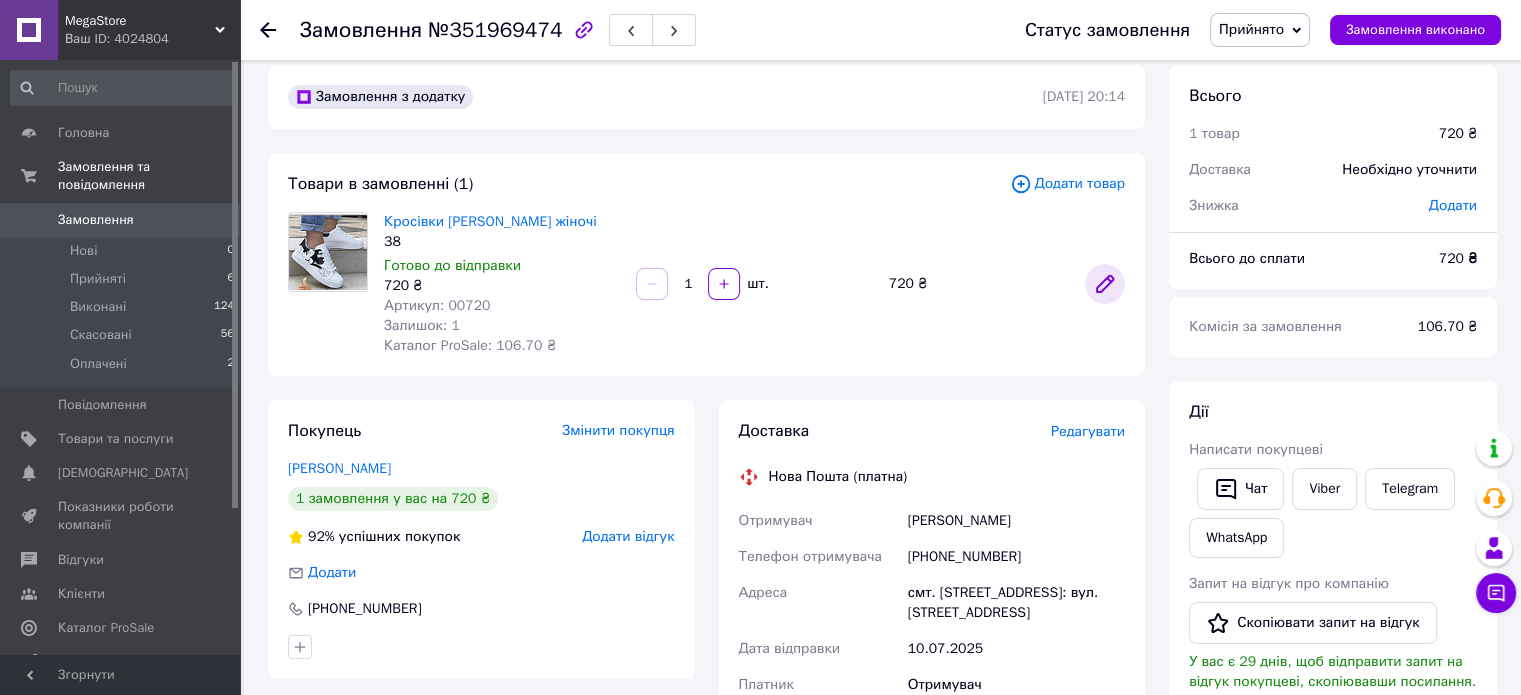 click 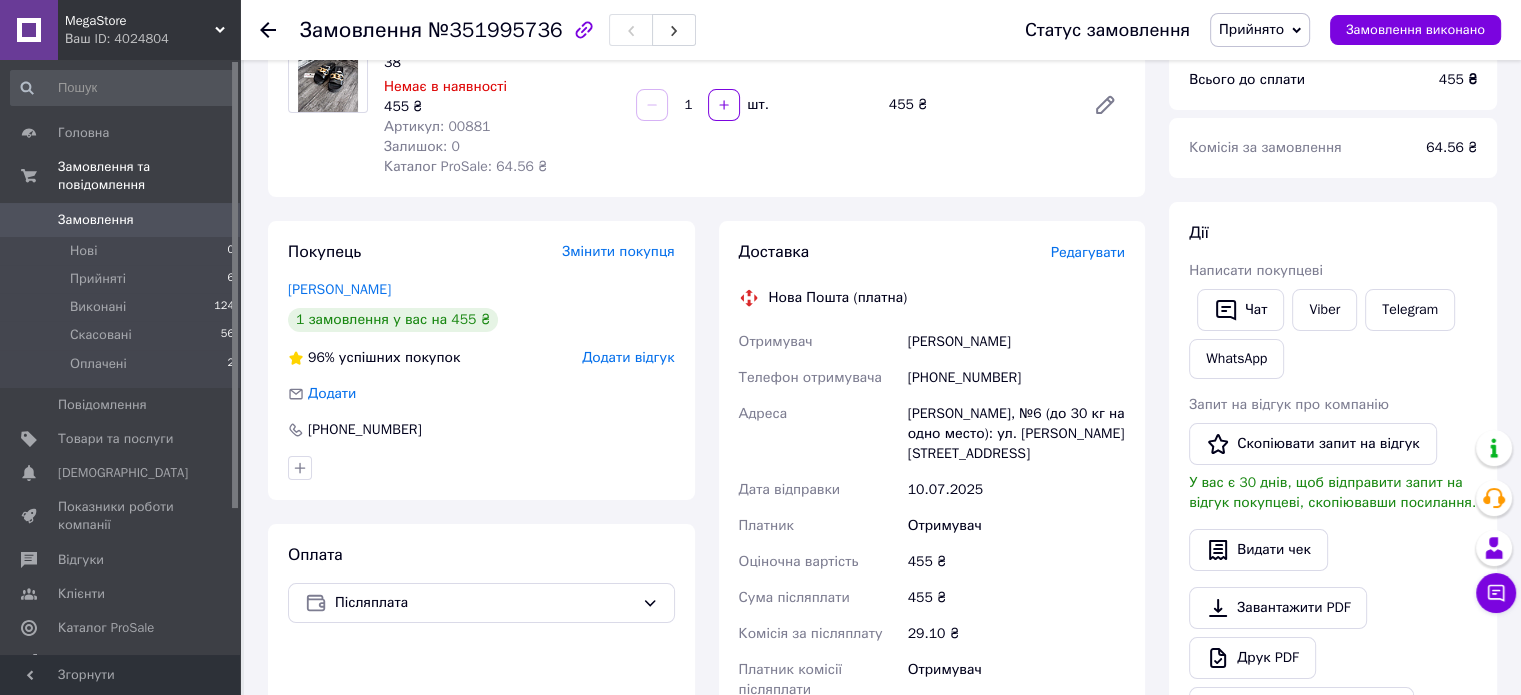 scroll, scrollTop: 219, scrollLeft: 0, axis: vertical 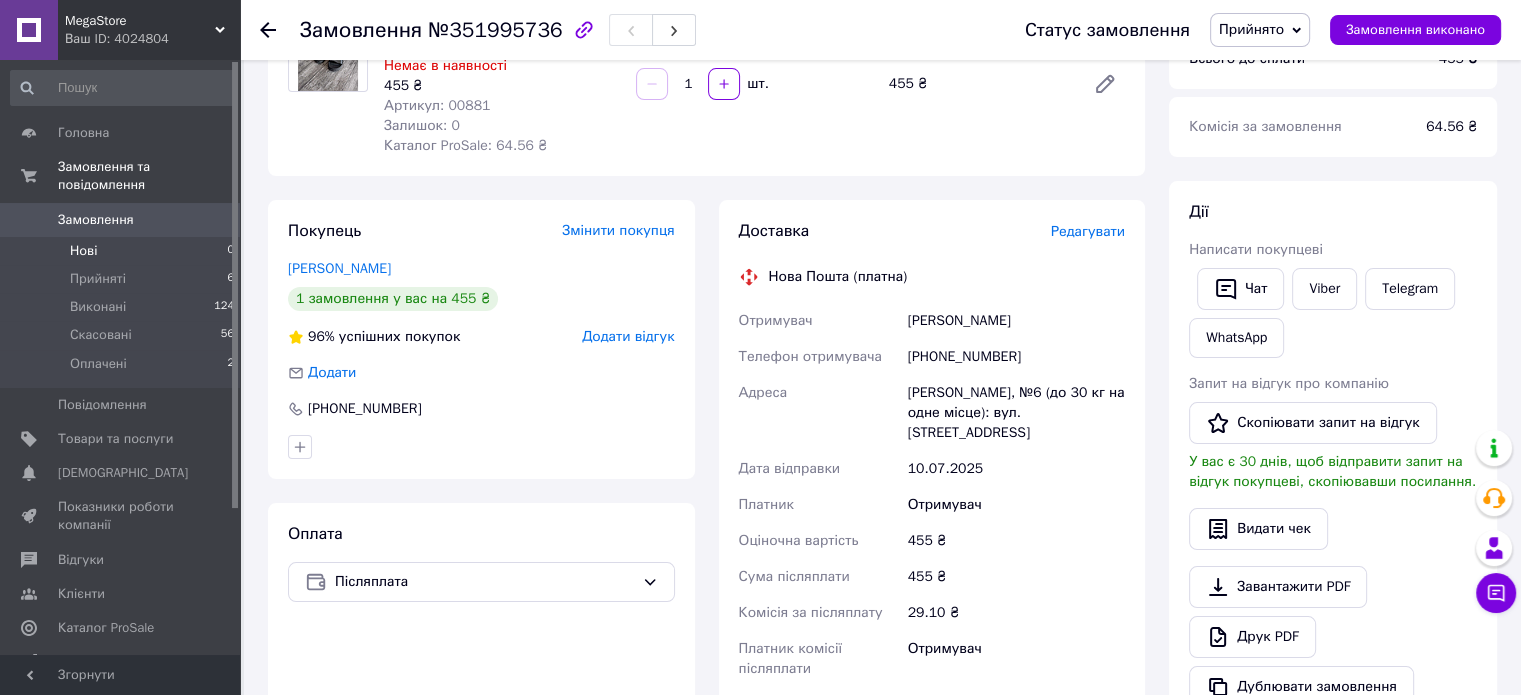 click on "Нові 0" at bounding box center (123, 251) 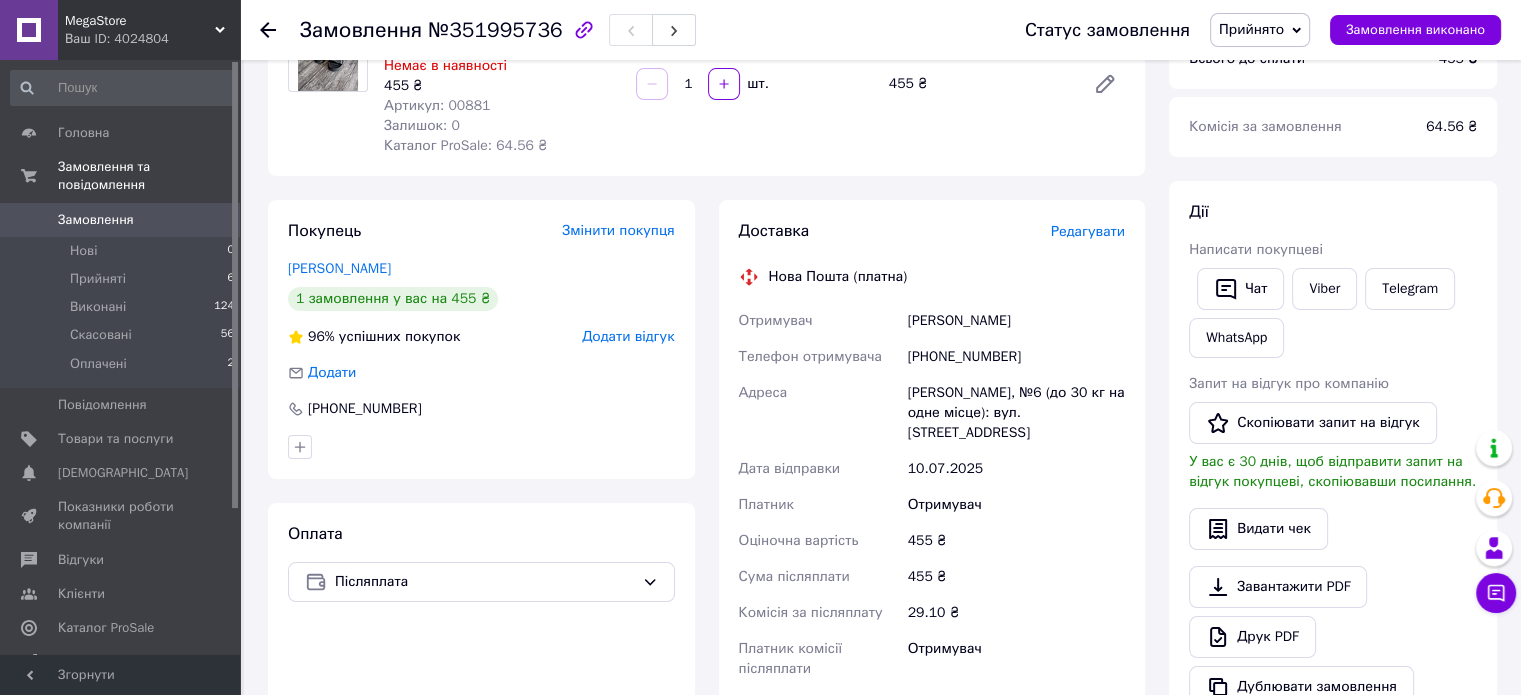scroll, scrollTop: 0, scrollLeft: 0, axis: both 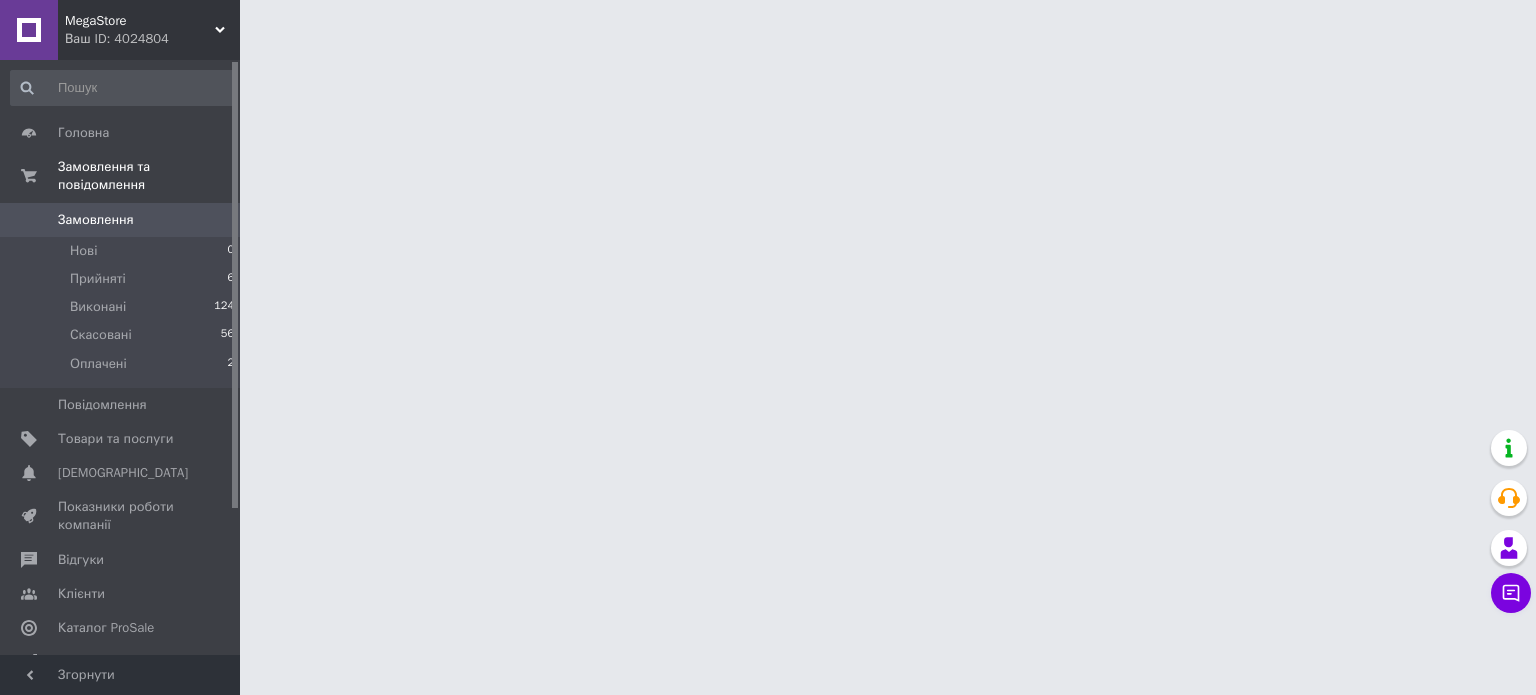 click on "Замовлення 0" at bounding box center (123, 220) 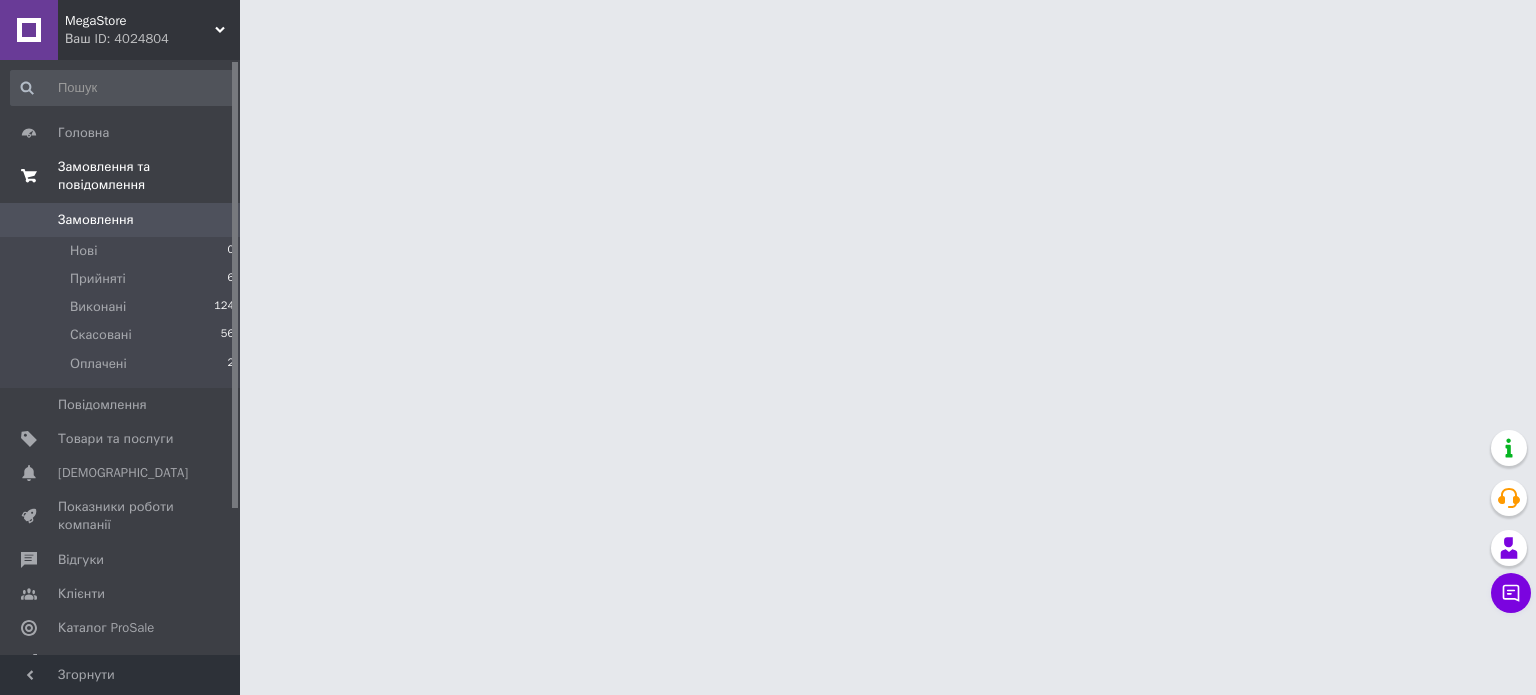click on "Замовлення та повідомлення" at bounding box center [149, 176] 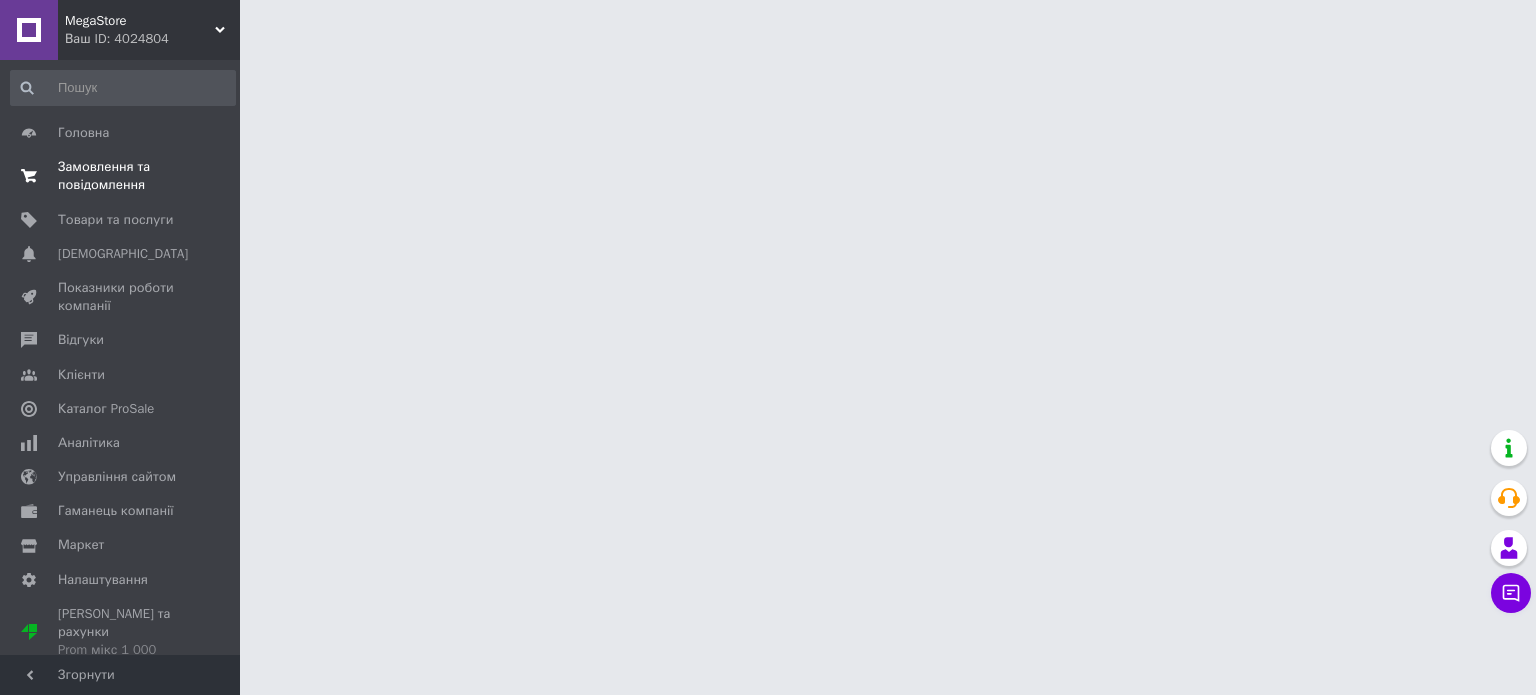 click on "Замовлення та повідомлення" at bounding box center (121, 176) 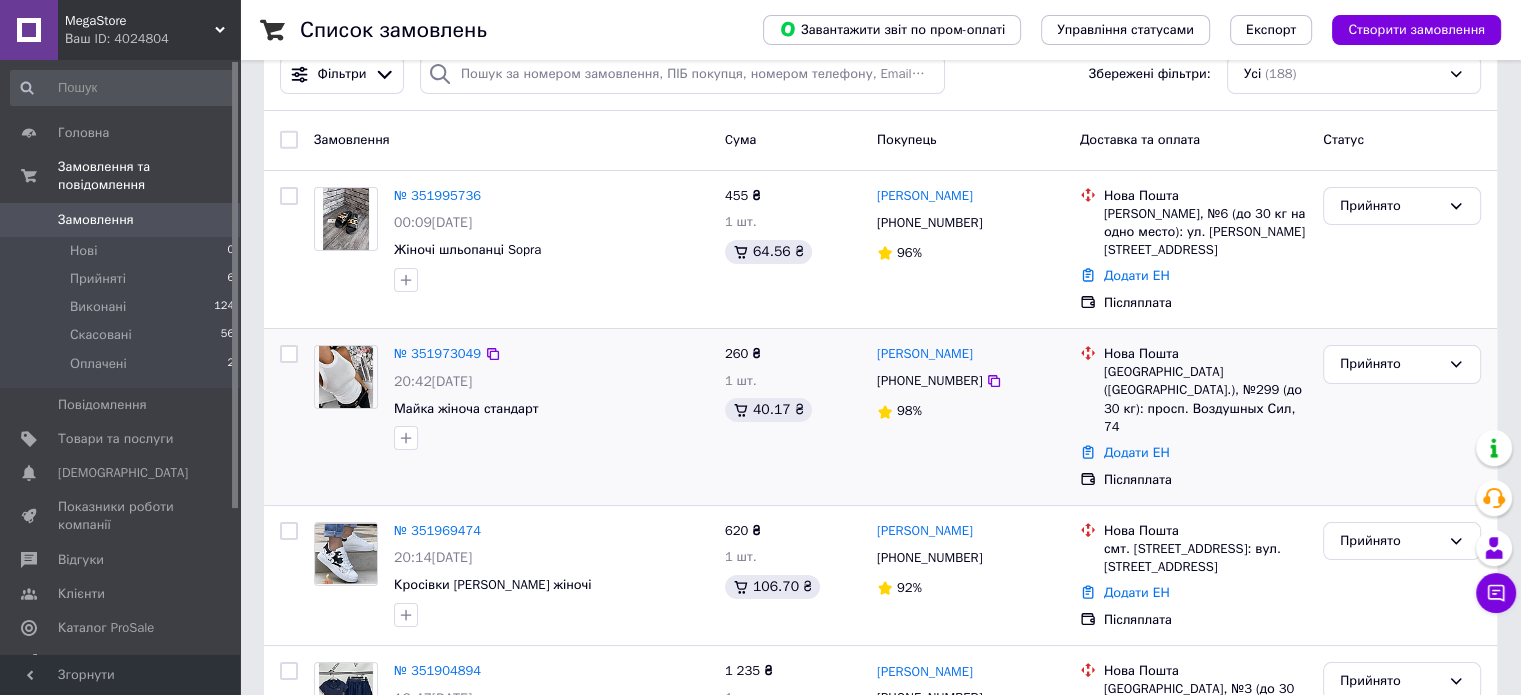 scroll, scrollTop: 0, scrollLeft: 0, axis: both 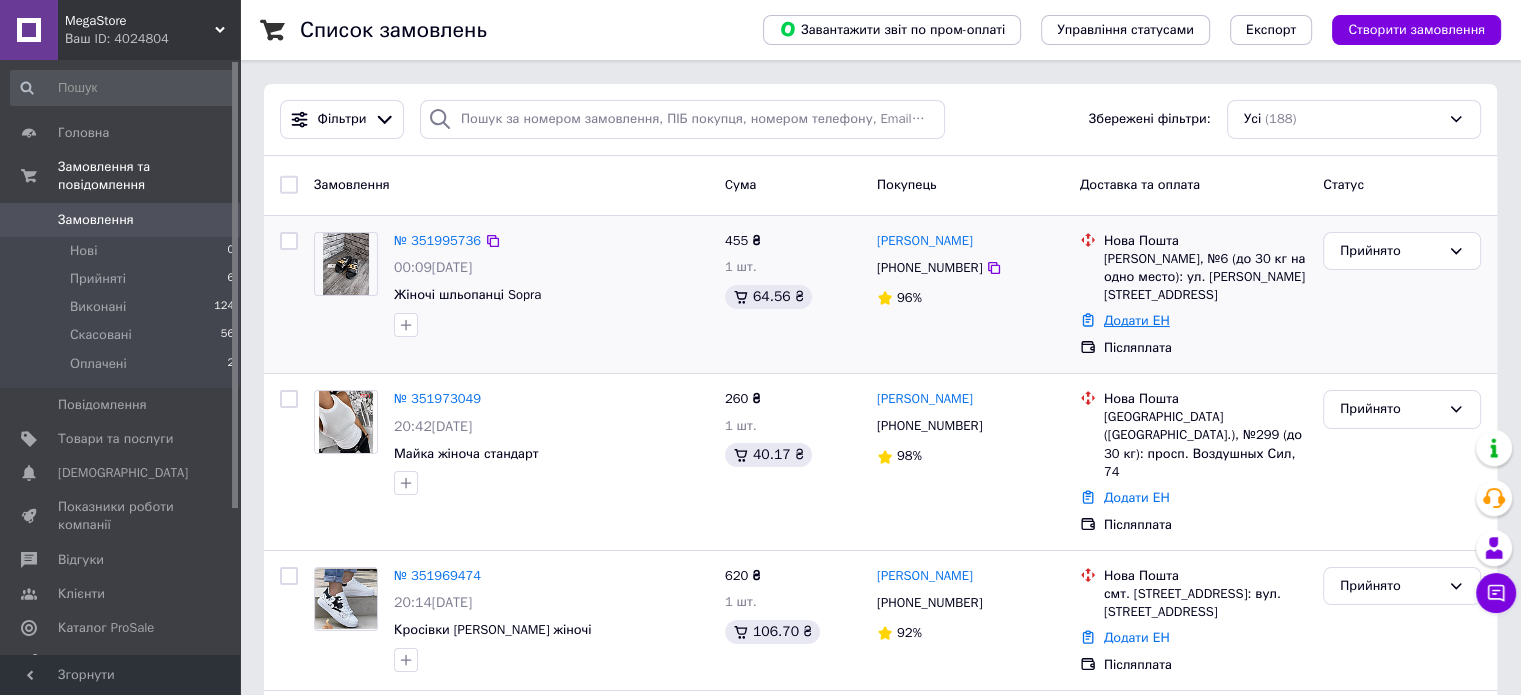 click on "Додати ЕН" at bounding box center (1137, 320) 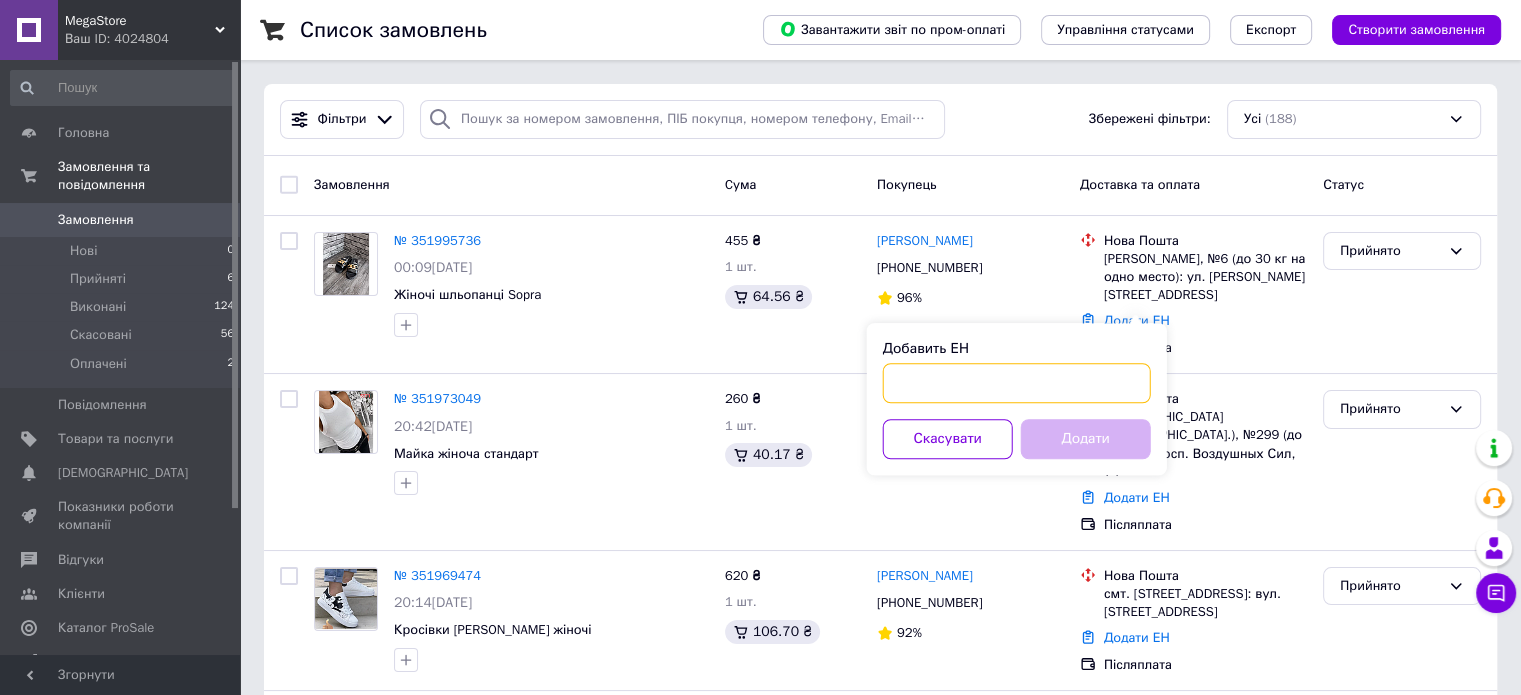 click on "Добавить ЕН" at bounding box center (1017, 383) 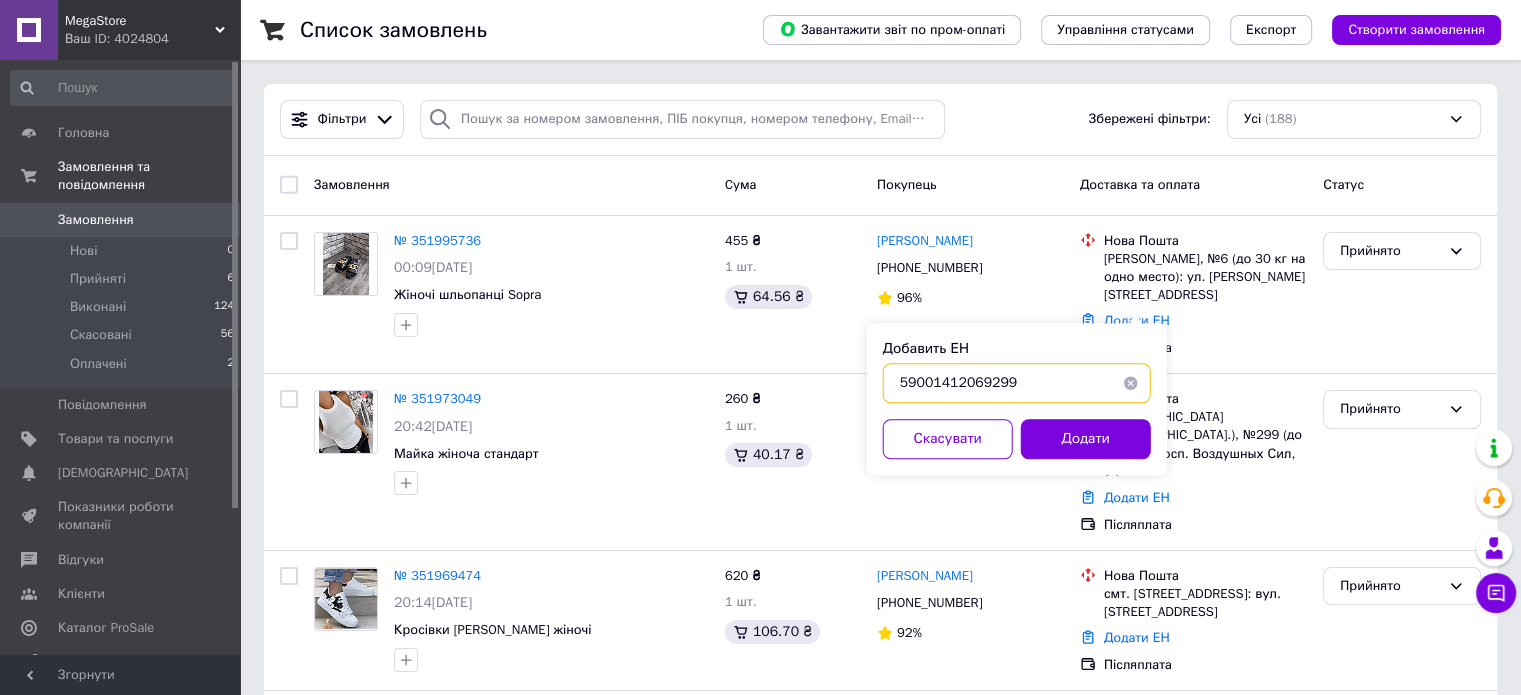 click on "59001412069299" at bounding box center [1017, 383] 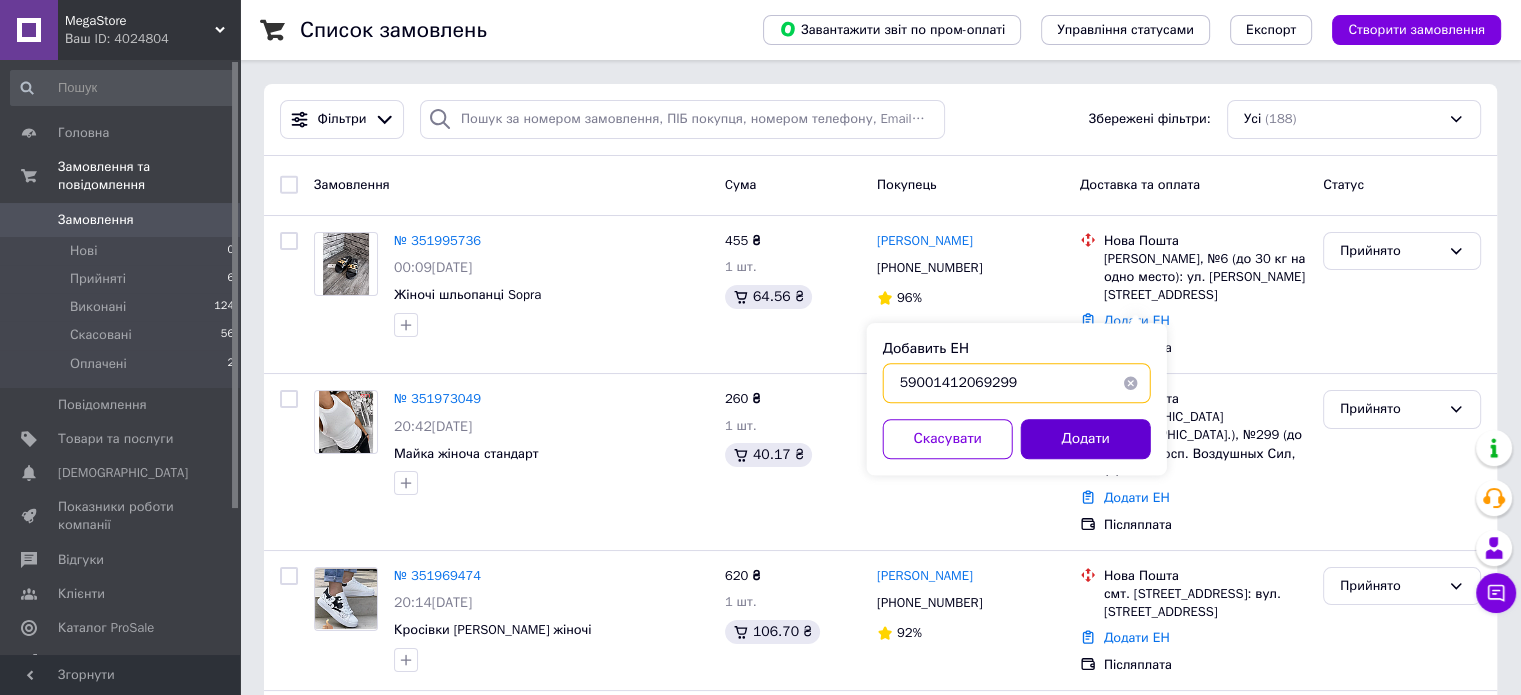 type on "59001412069299" 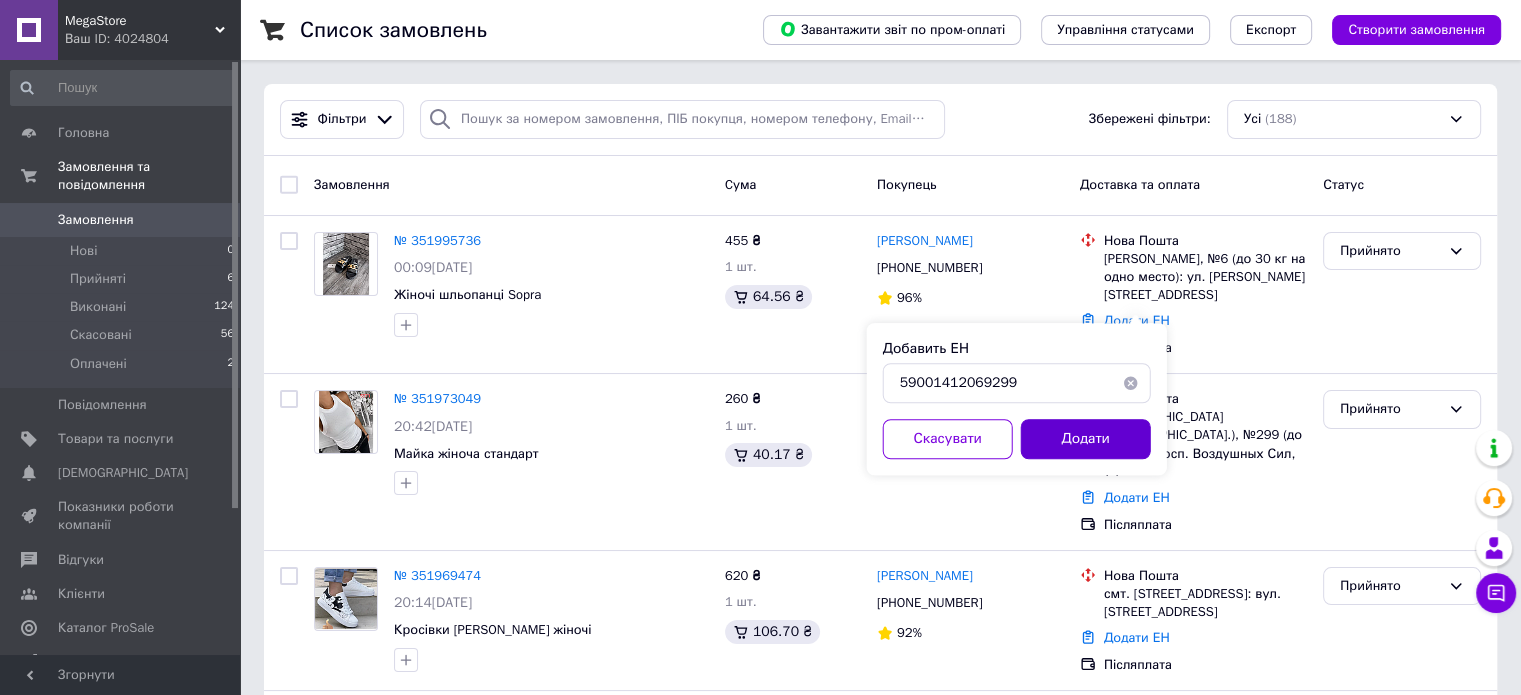 click on "Додати" at bounding box center (1086, 439) 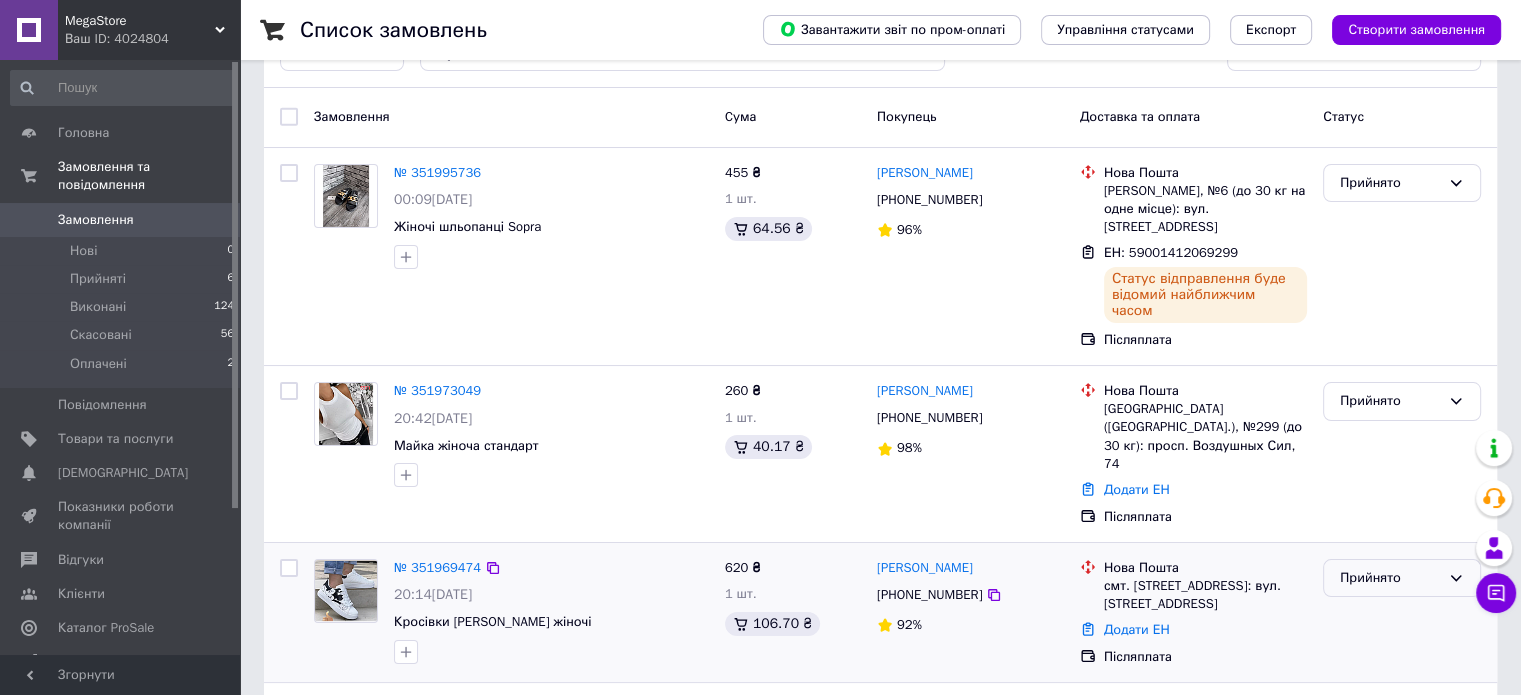 scroll, scrollTop: 200, scrollLeft: 0, axis: vertical 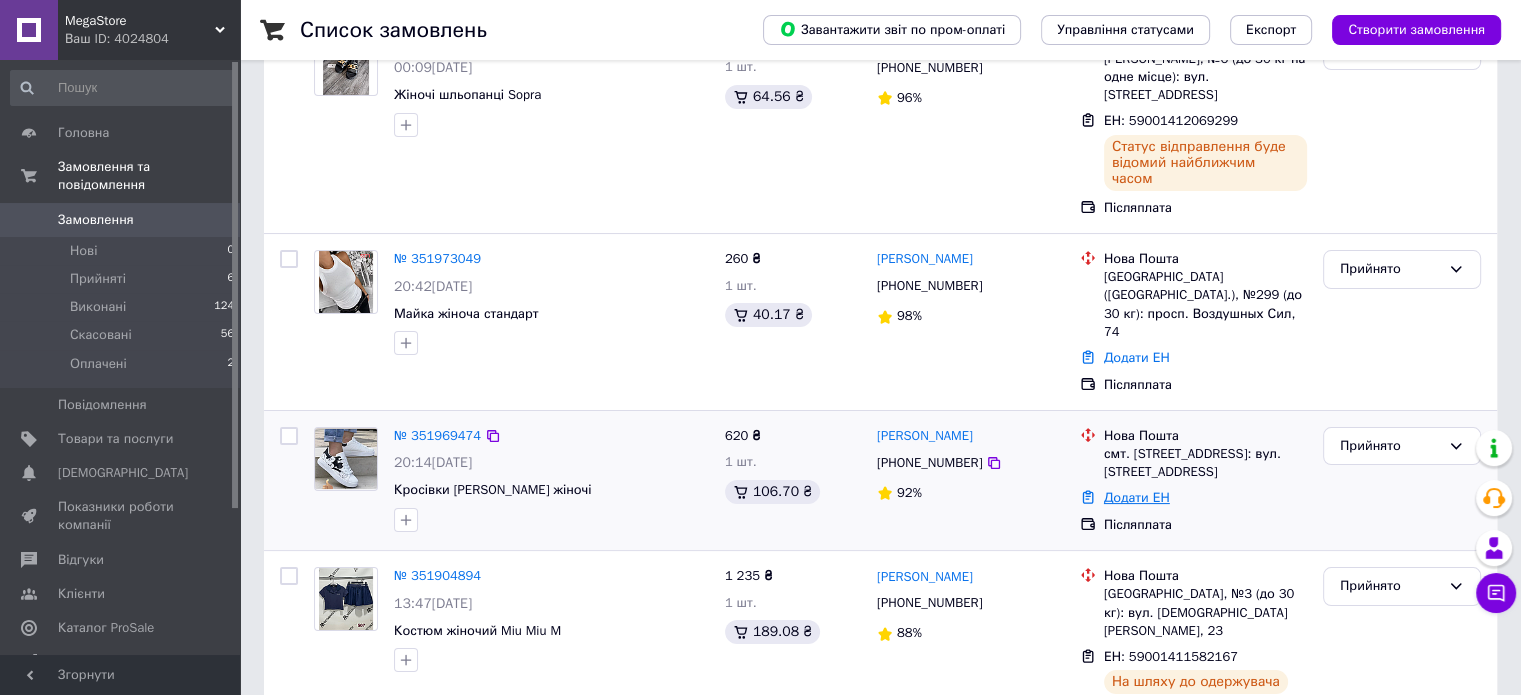 click on "Додати ЕН" at bounding box center (1137, 497) 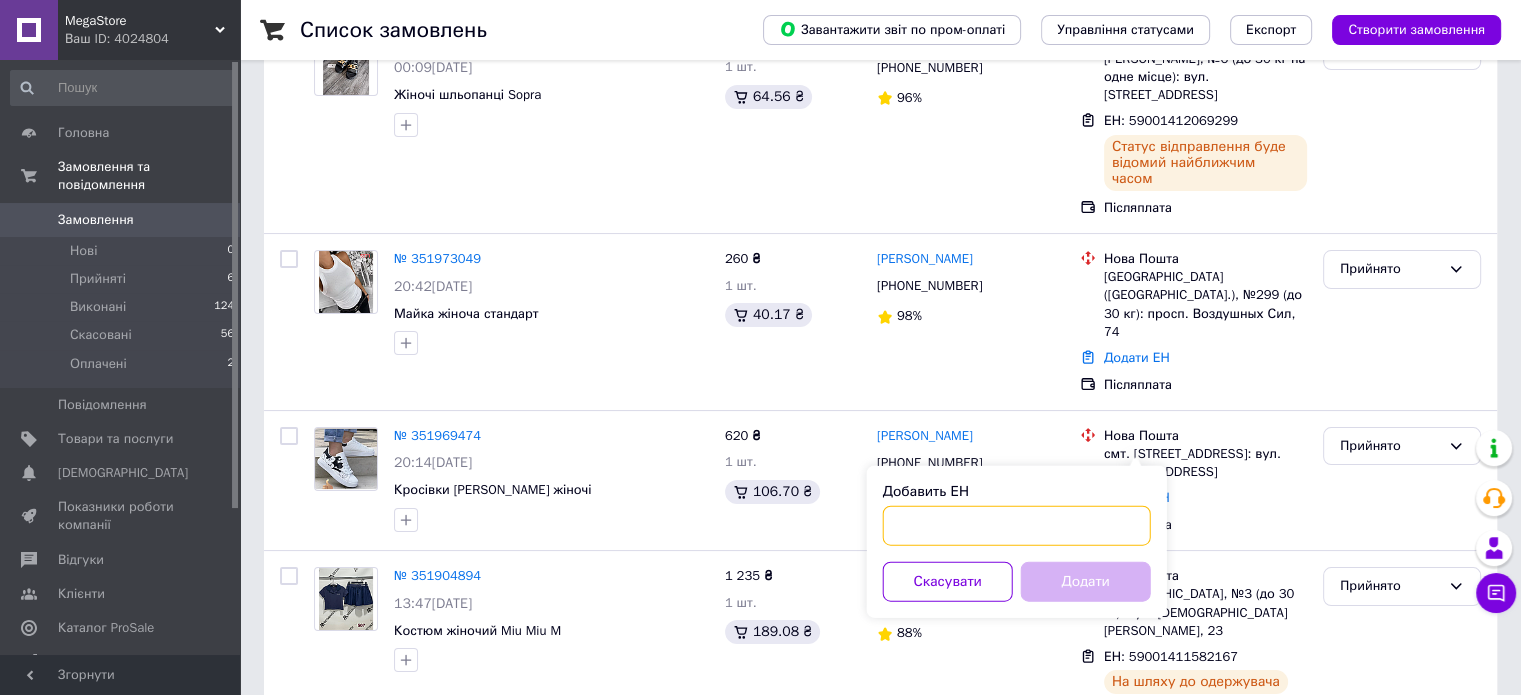 click on "Добавить ЕН" at bounding box center [1017, 526] 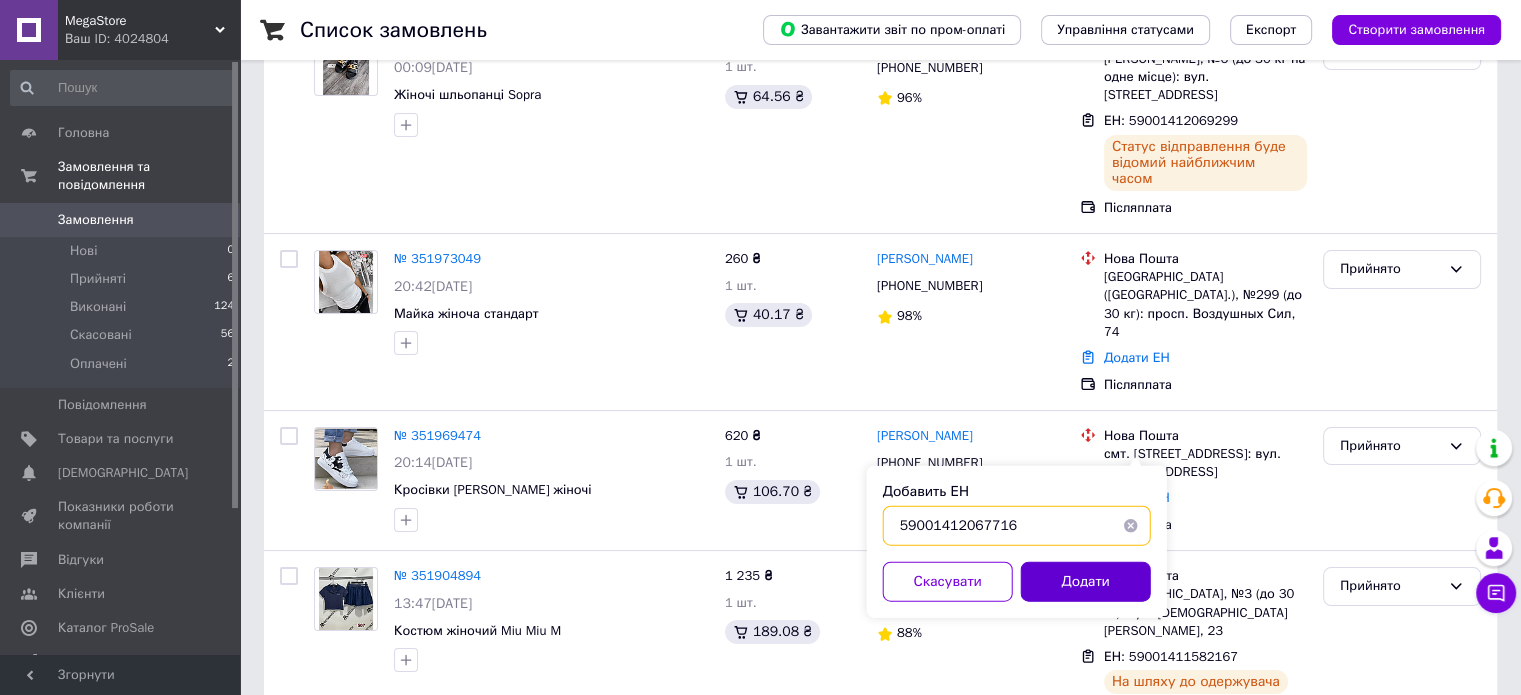 type on "59001412067716" 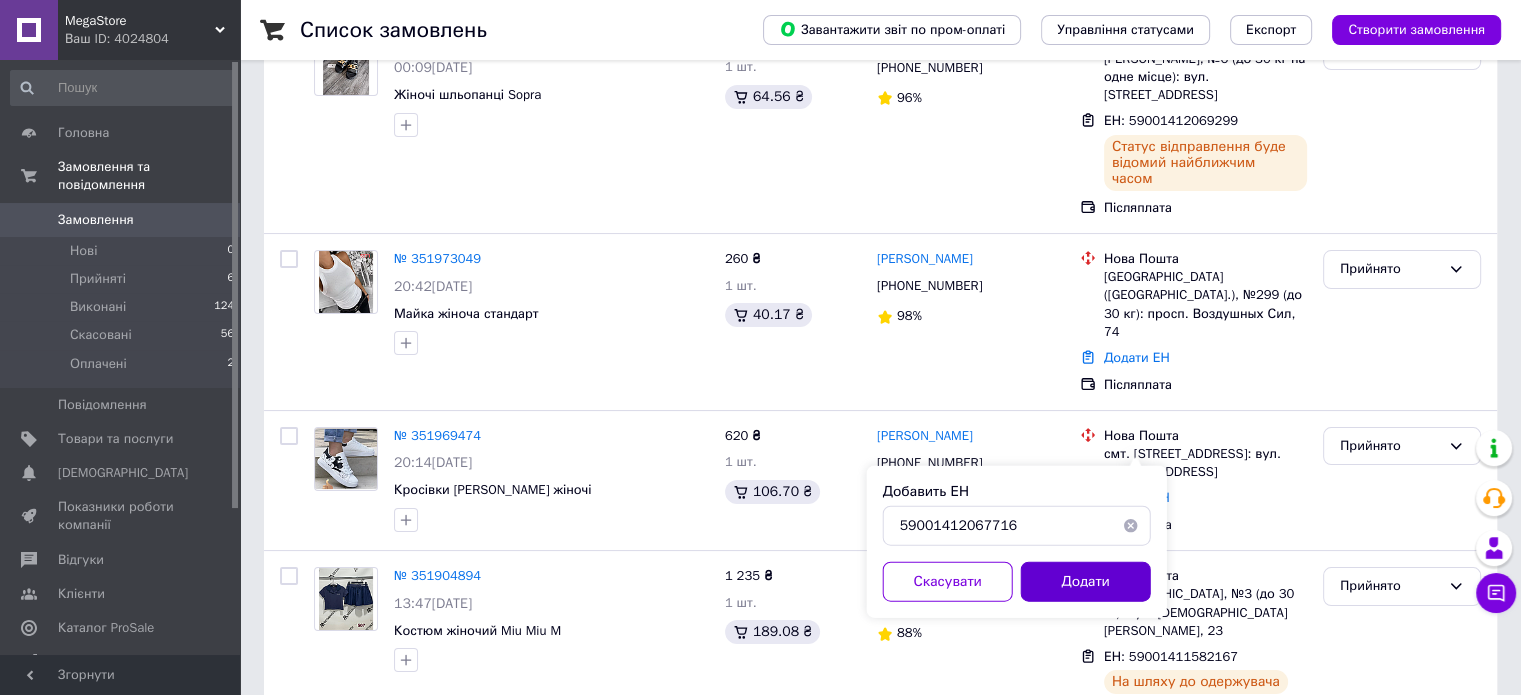 click on "Додати" at bounding box center [1086, 582] 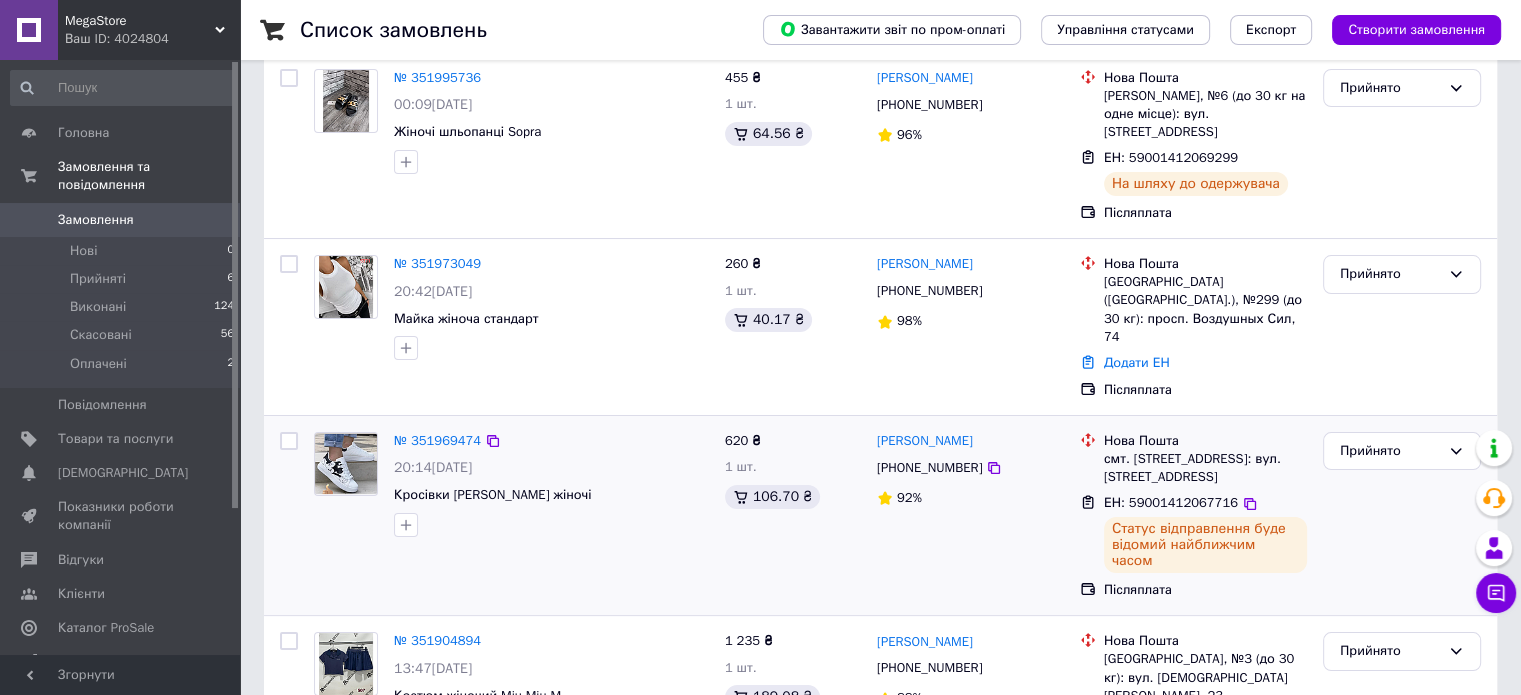 scroll, scrollTop: 100, scrollLeft: 0, axis: vertical 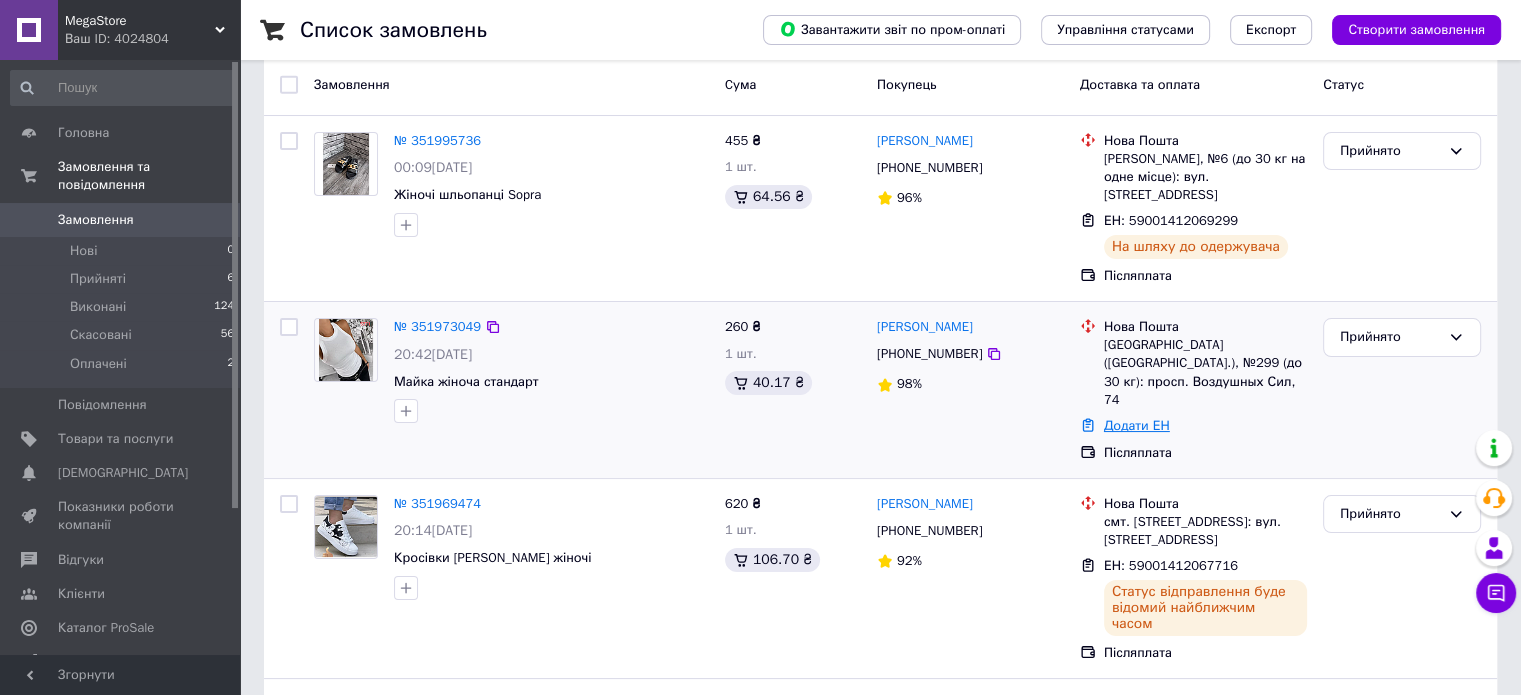 click on "Додати ЕН" at bounding box center (1137, 425) 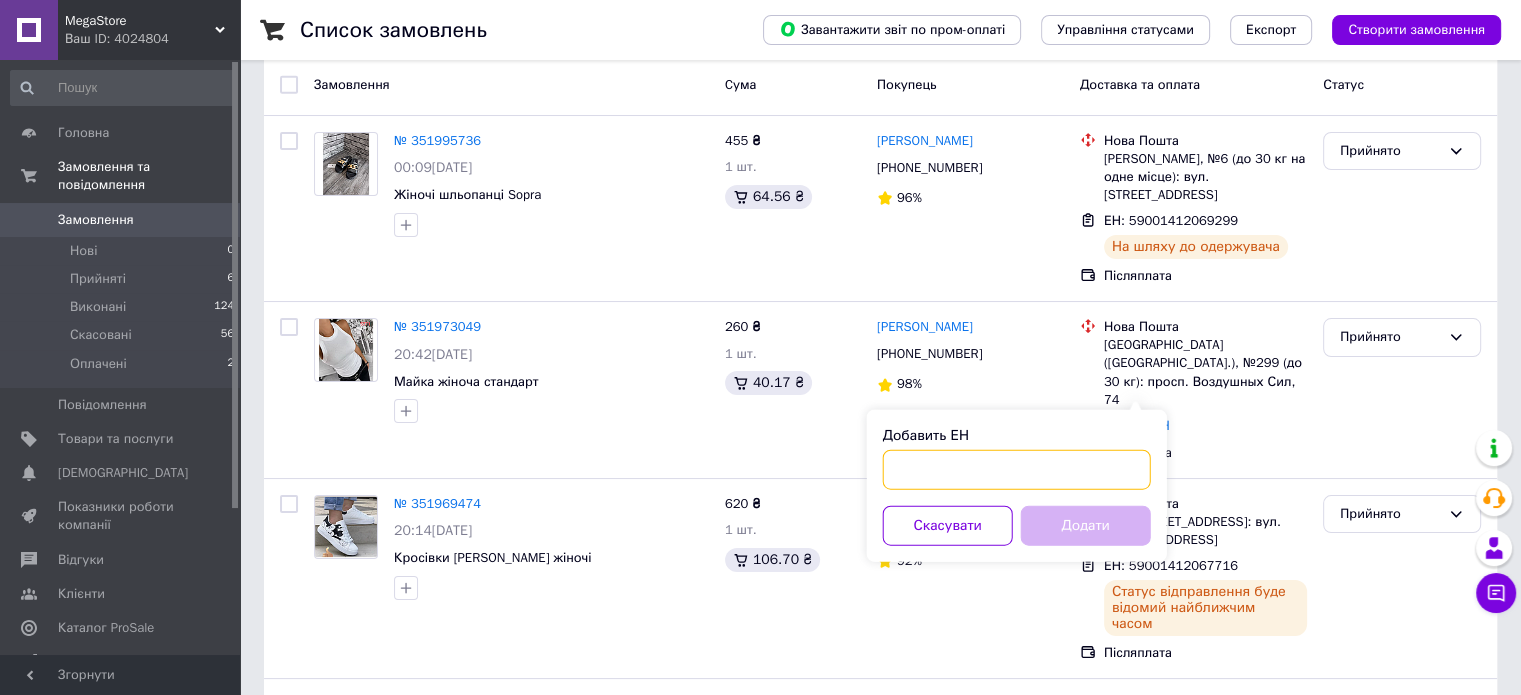 click on "Добавить ЕН" at bounding box center (1017, 470) 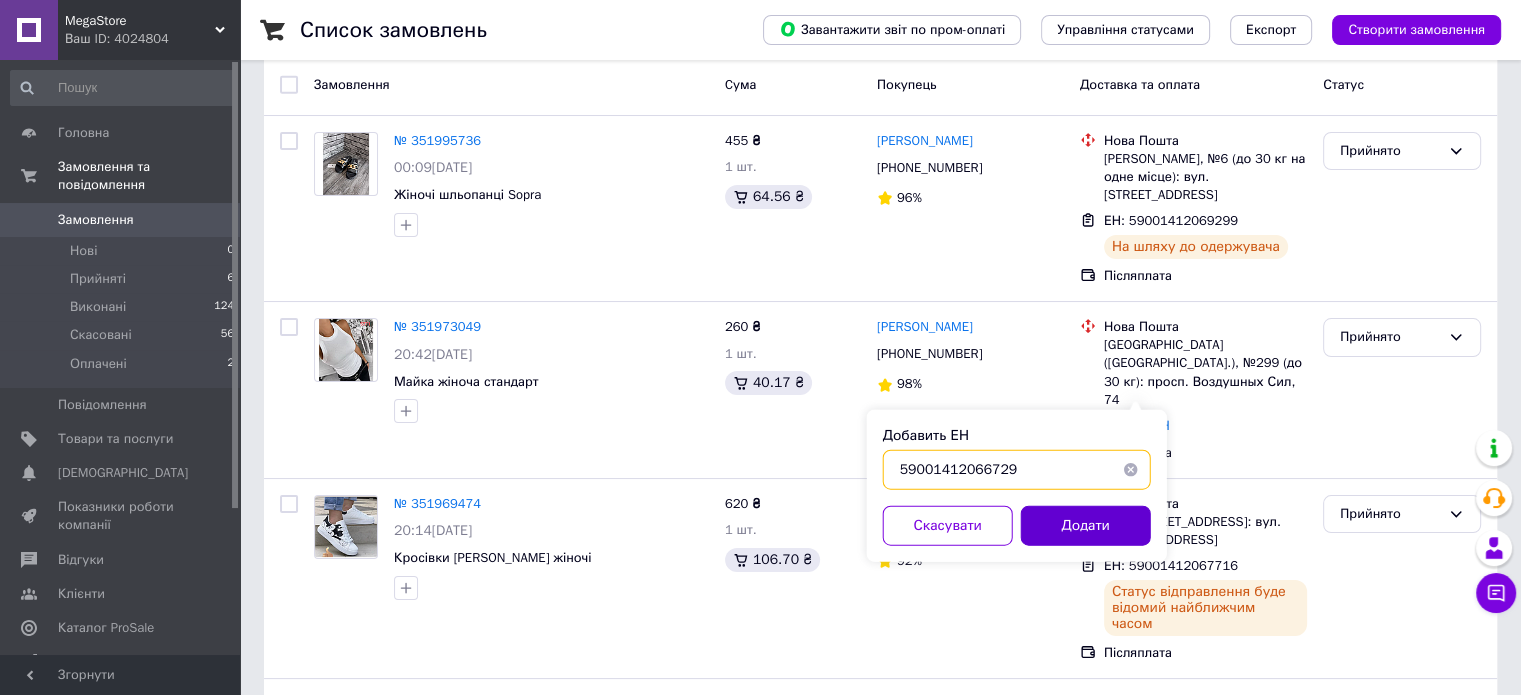 type on "59001412066729" 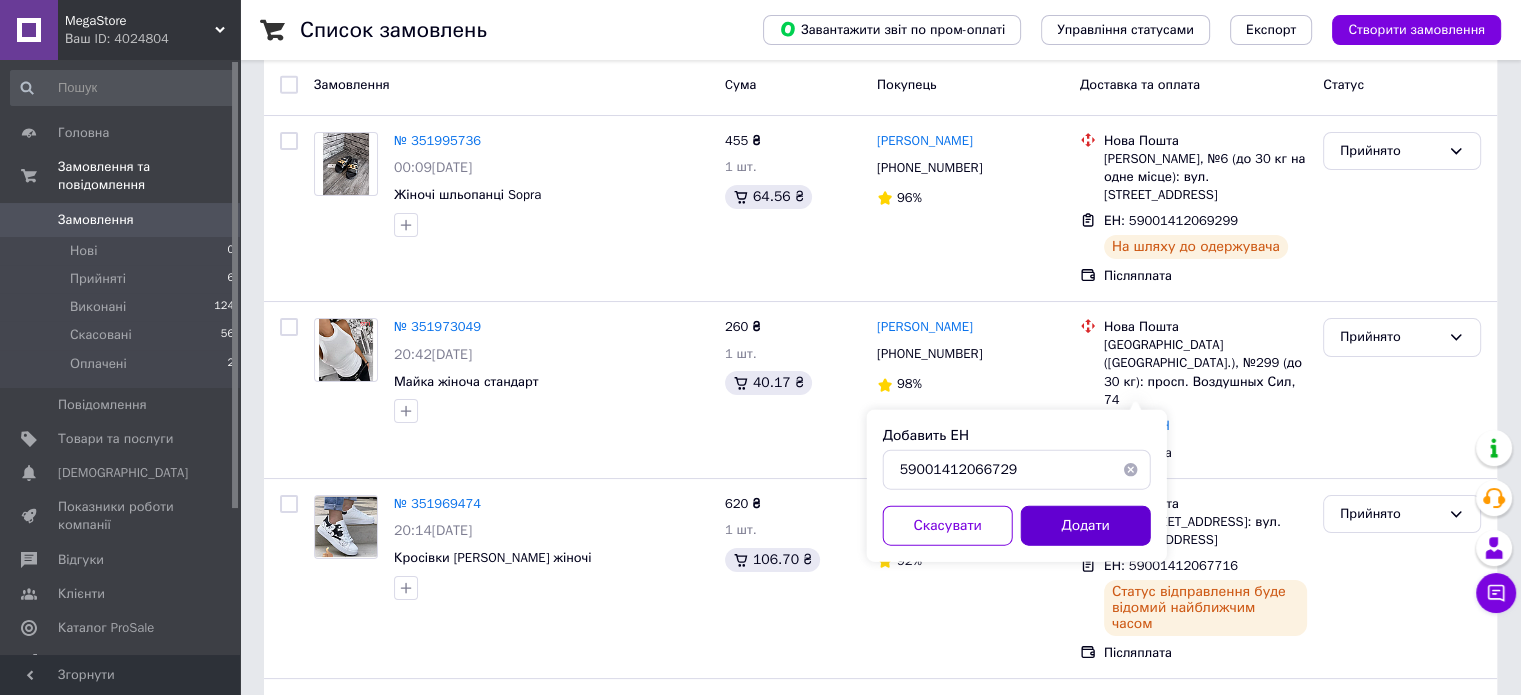 click on "Додати" at bounding box center (1086, 526) 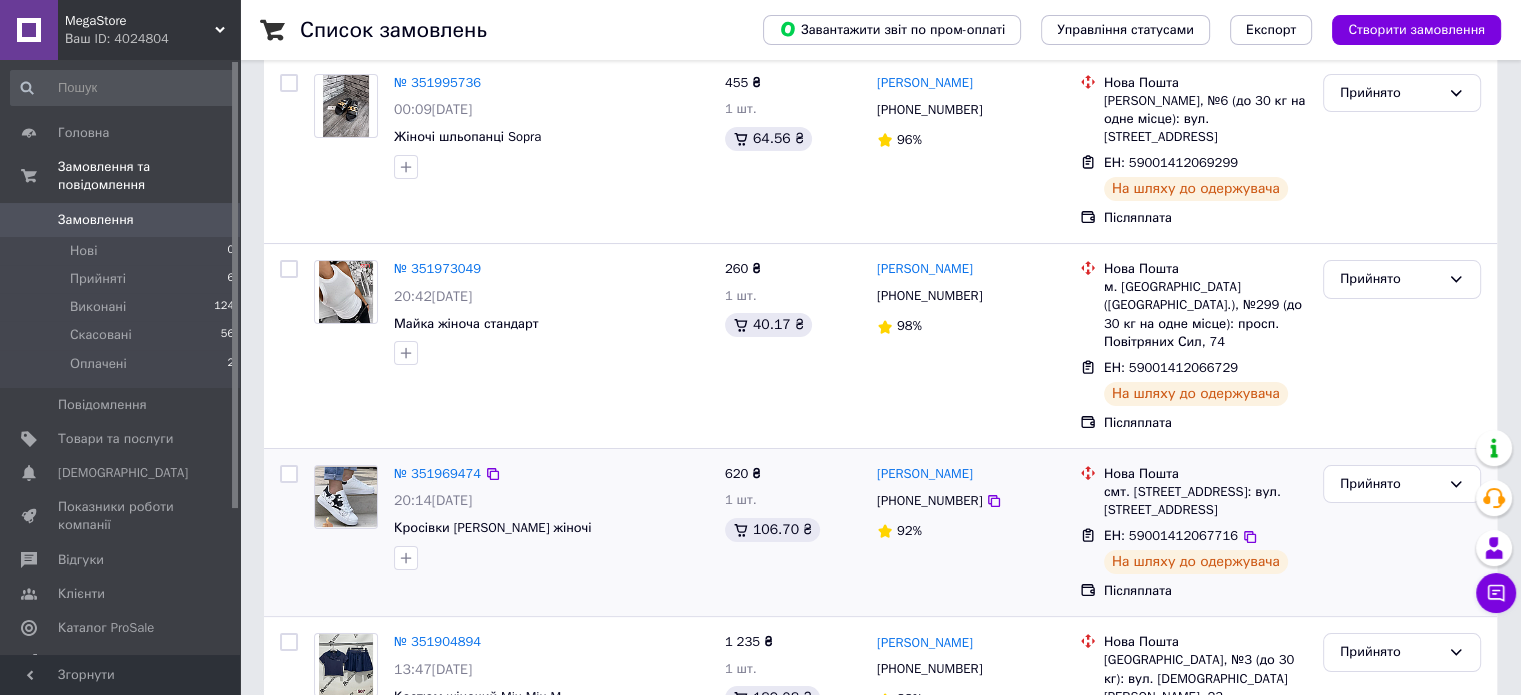 scroll, scrollTop: 200, scrollLeft: 0, axis: vertical 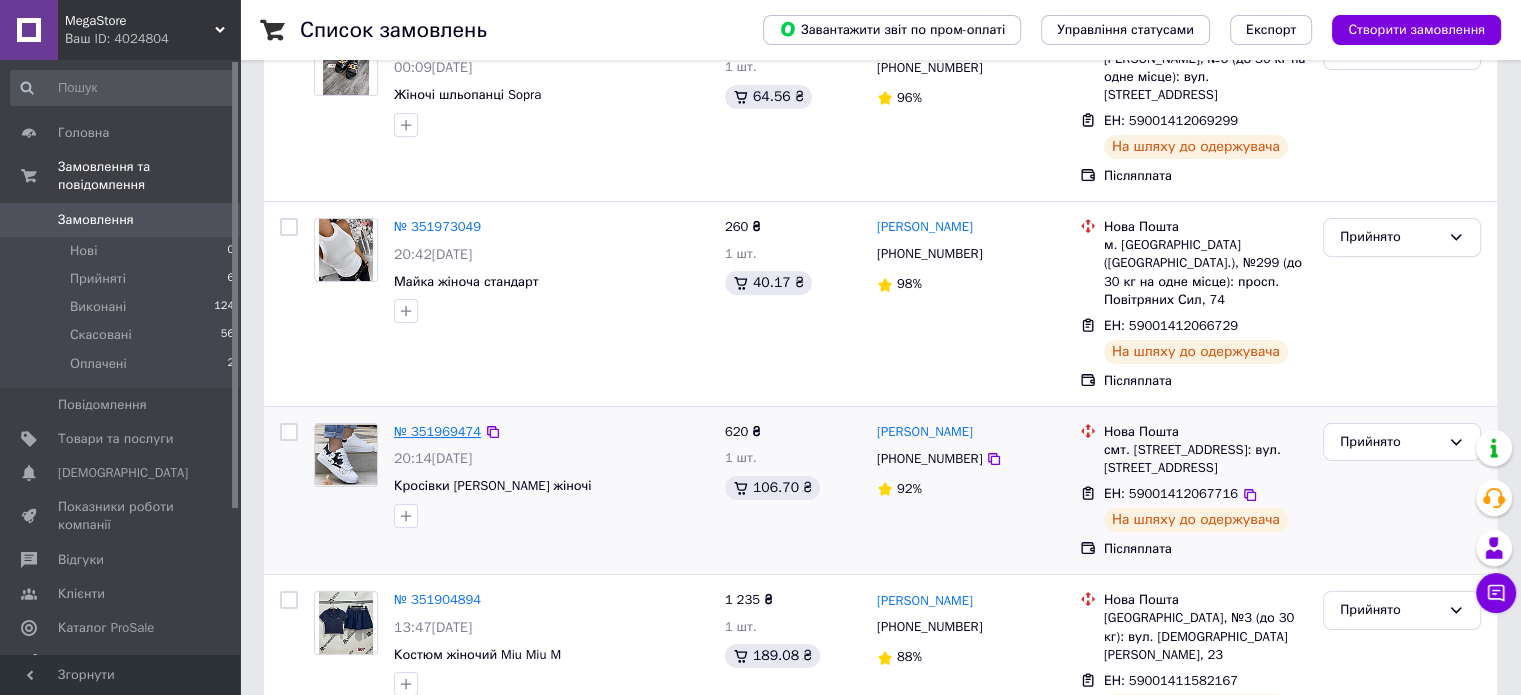 click on "№ 351969474" at bounding box center [437, 431] 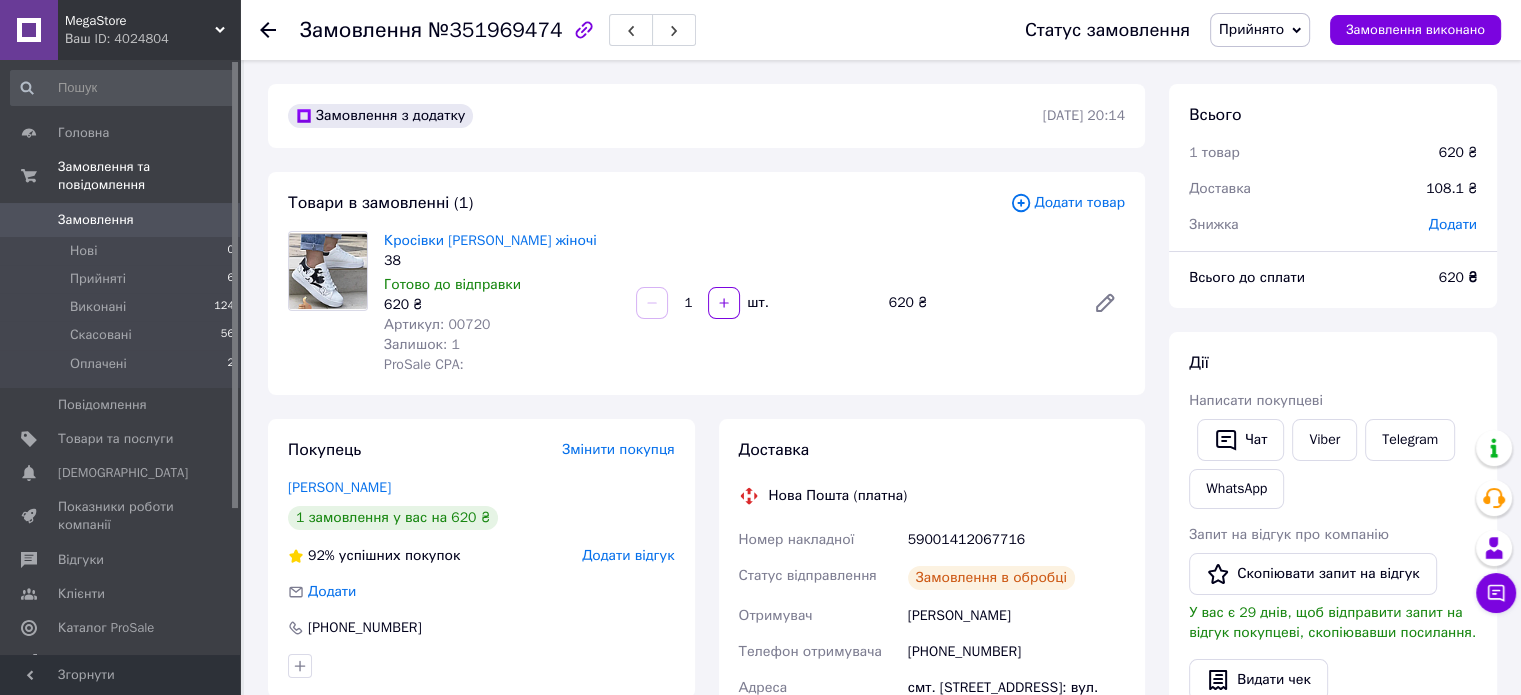 scroll, scrollTop: 148, scrollLeft: 0, axis: vertical 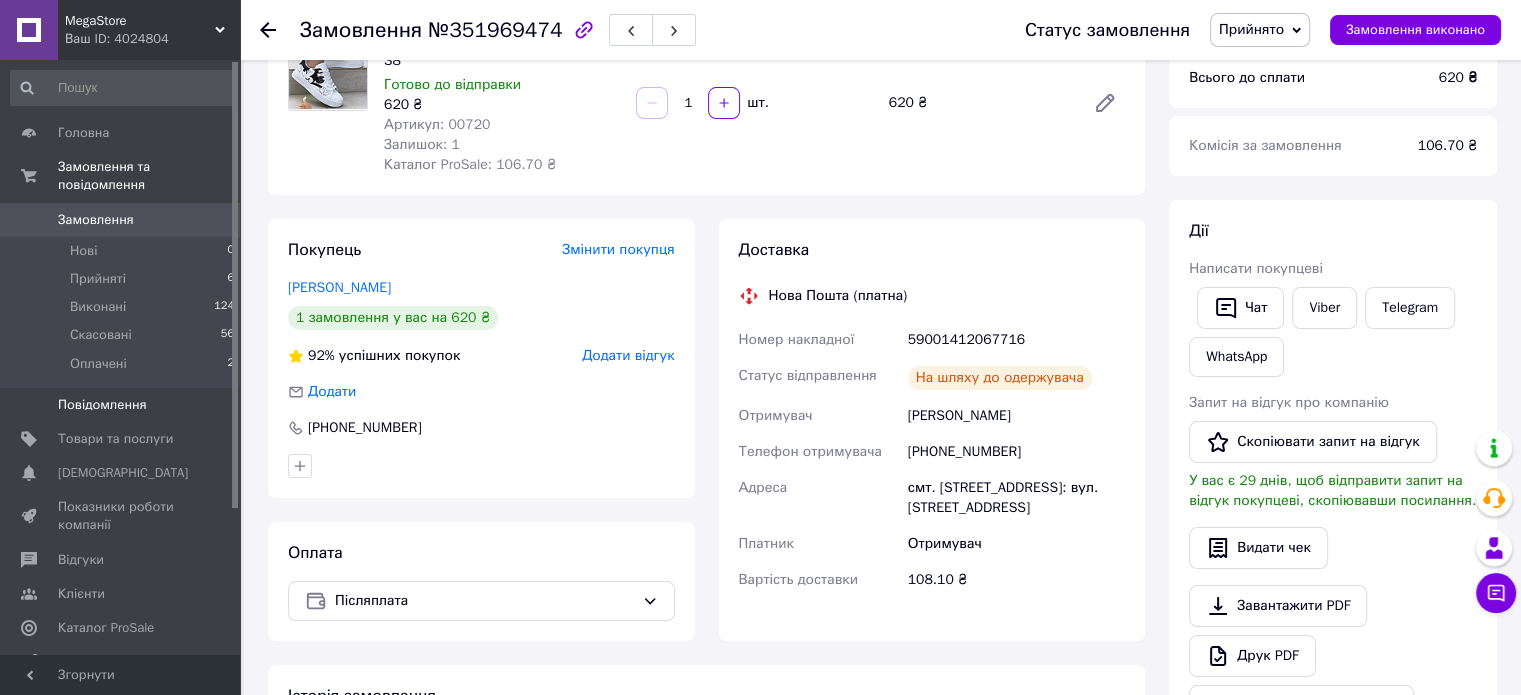 click on "Повідомлення" at bounding box center [102, 405] 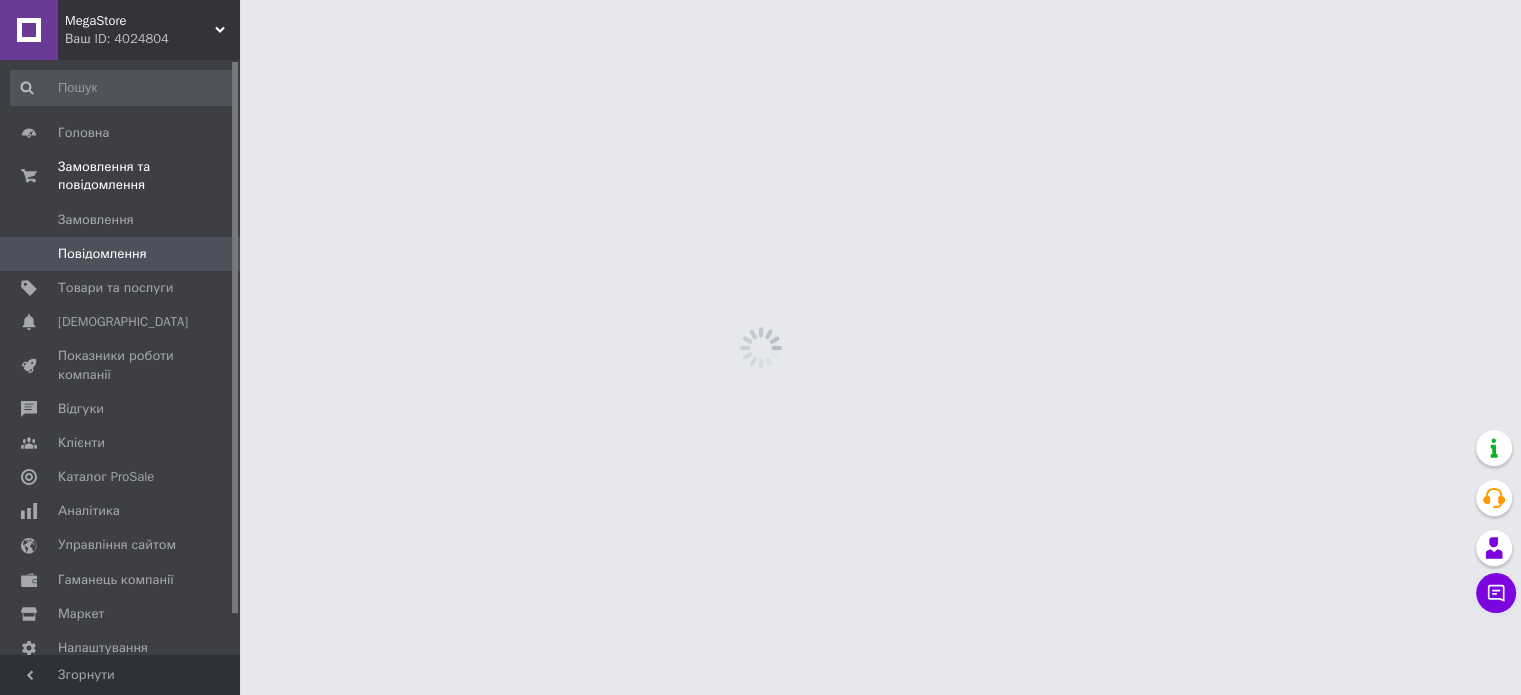 scroll, scrollTop: 0, scrollLeft: 0, axis: both 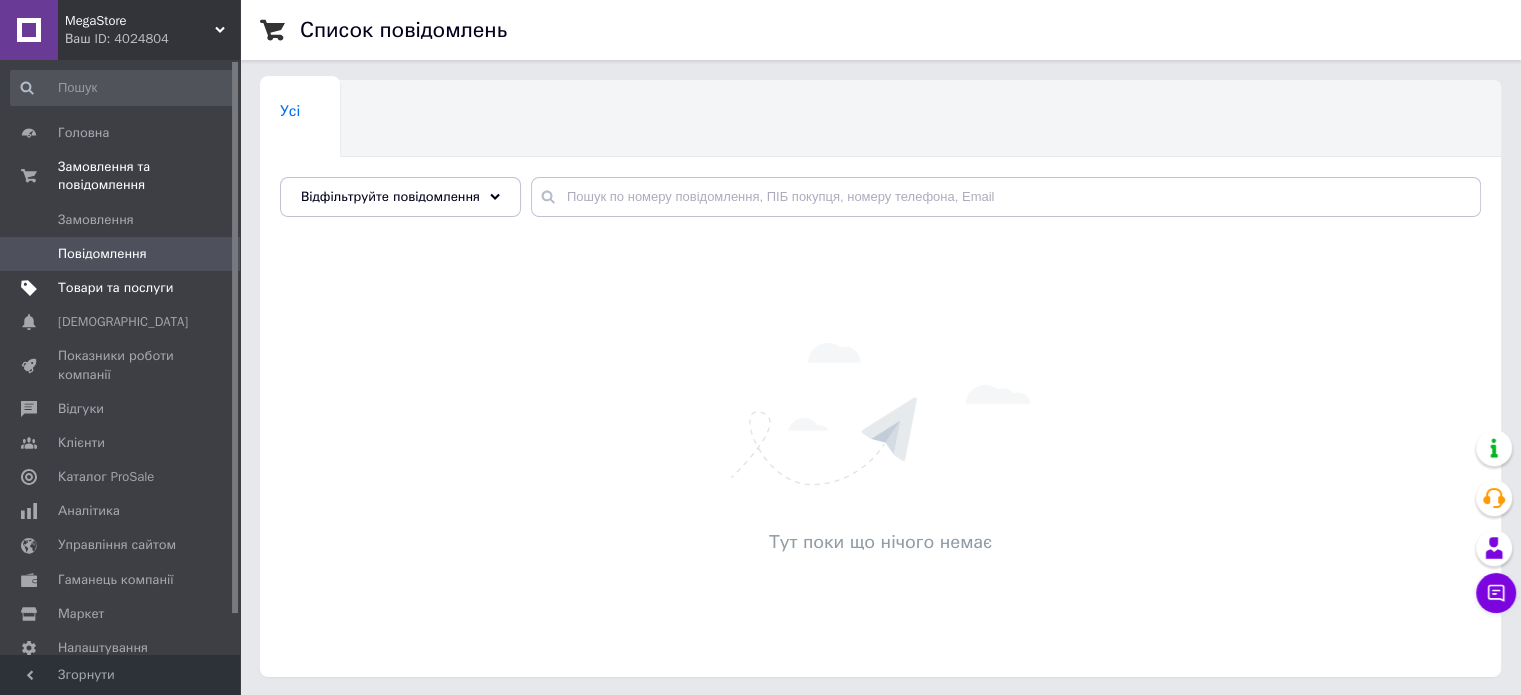 click on "Товари та послуги" at bounding box center [115, 288] 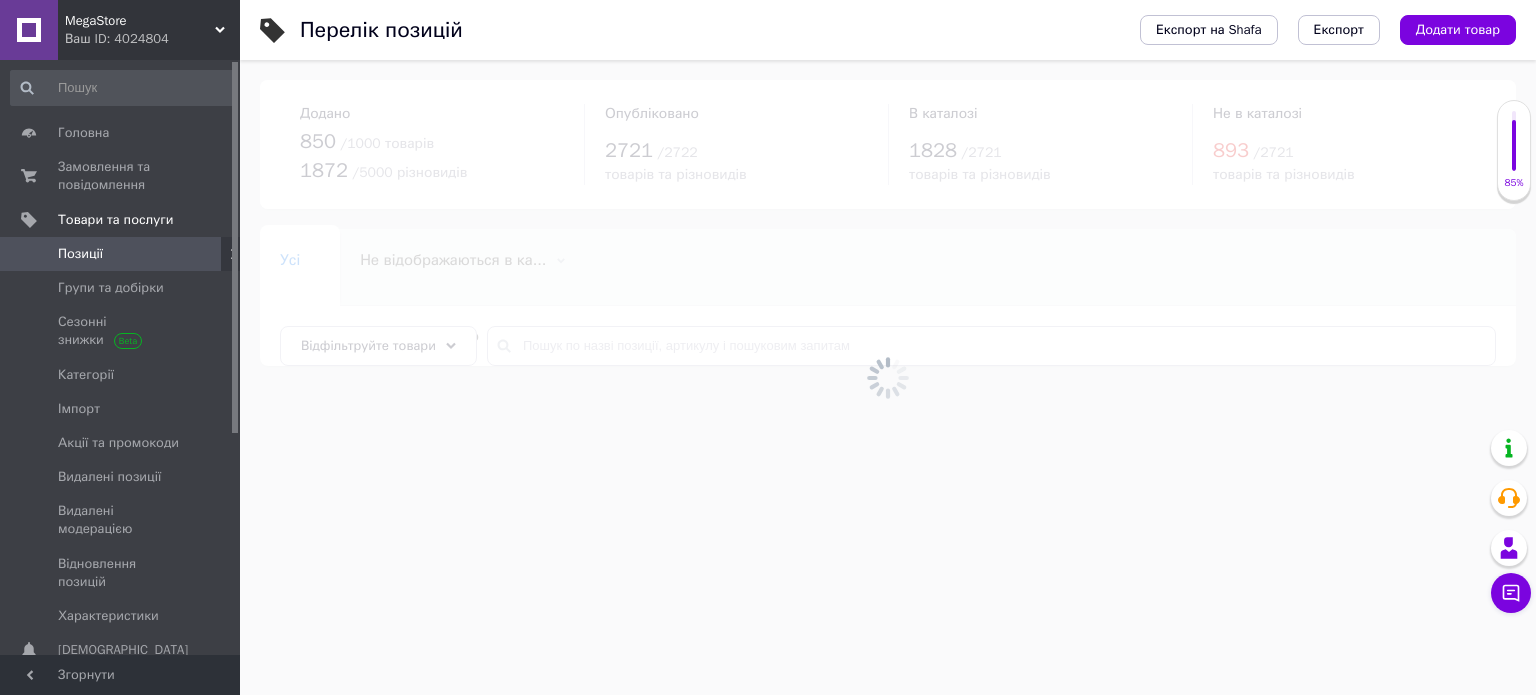 click at bounding box center [888, 377] 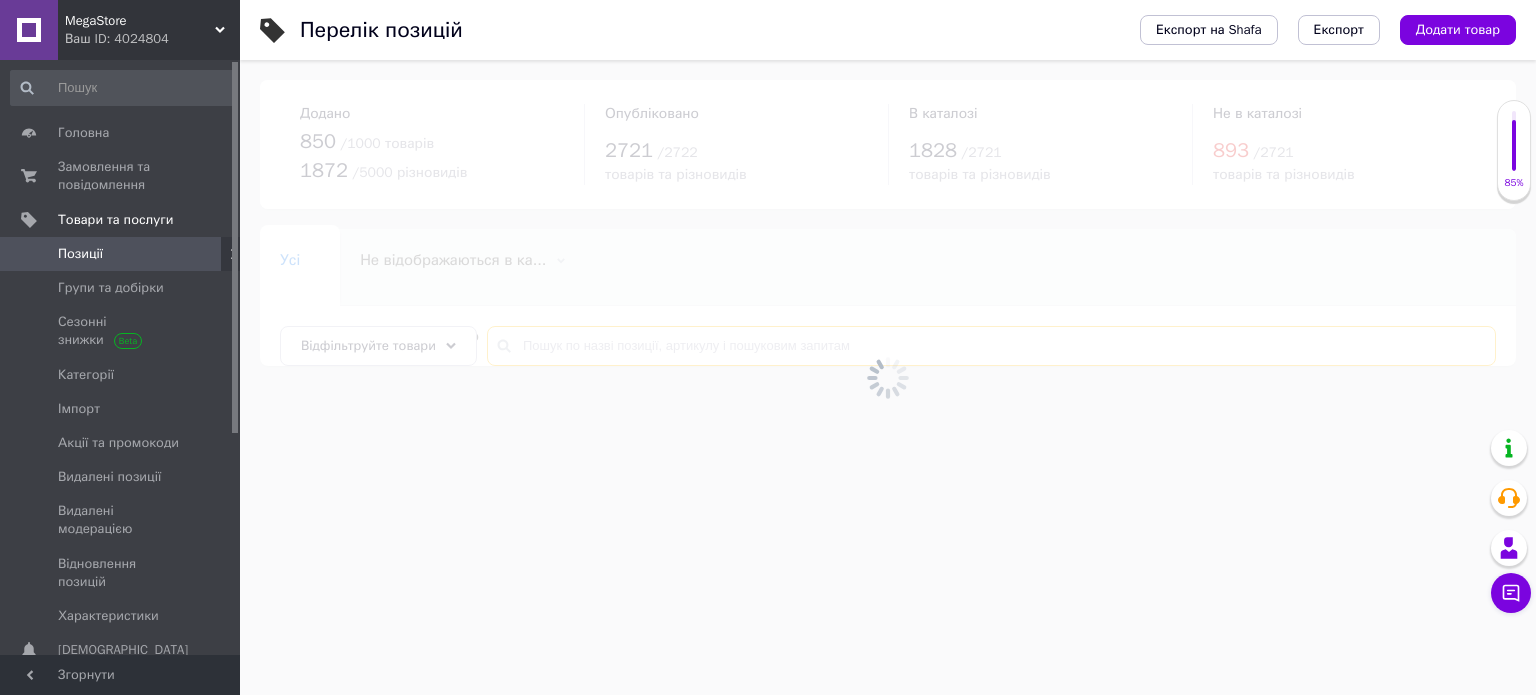 click at bounding box center [991, 346] 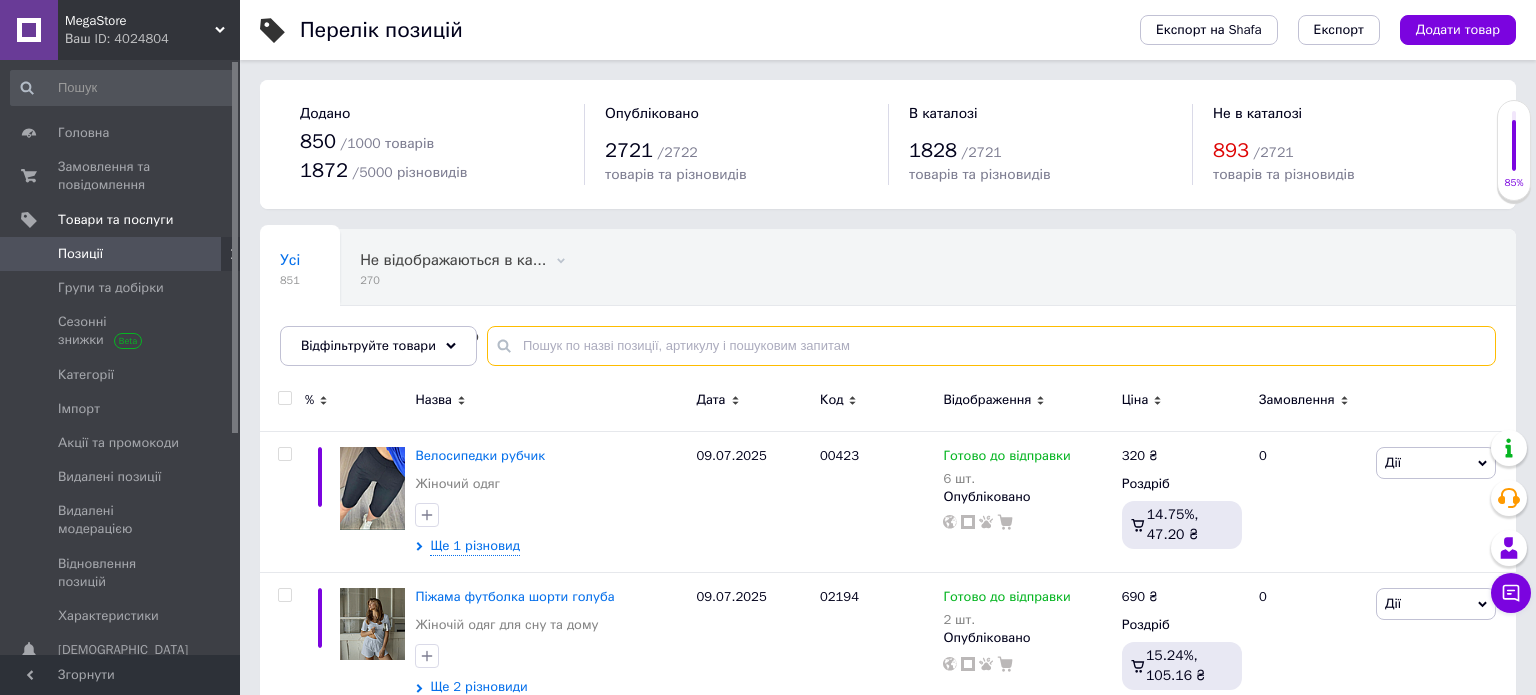click at bounding box center [991, 346] 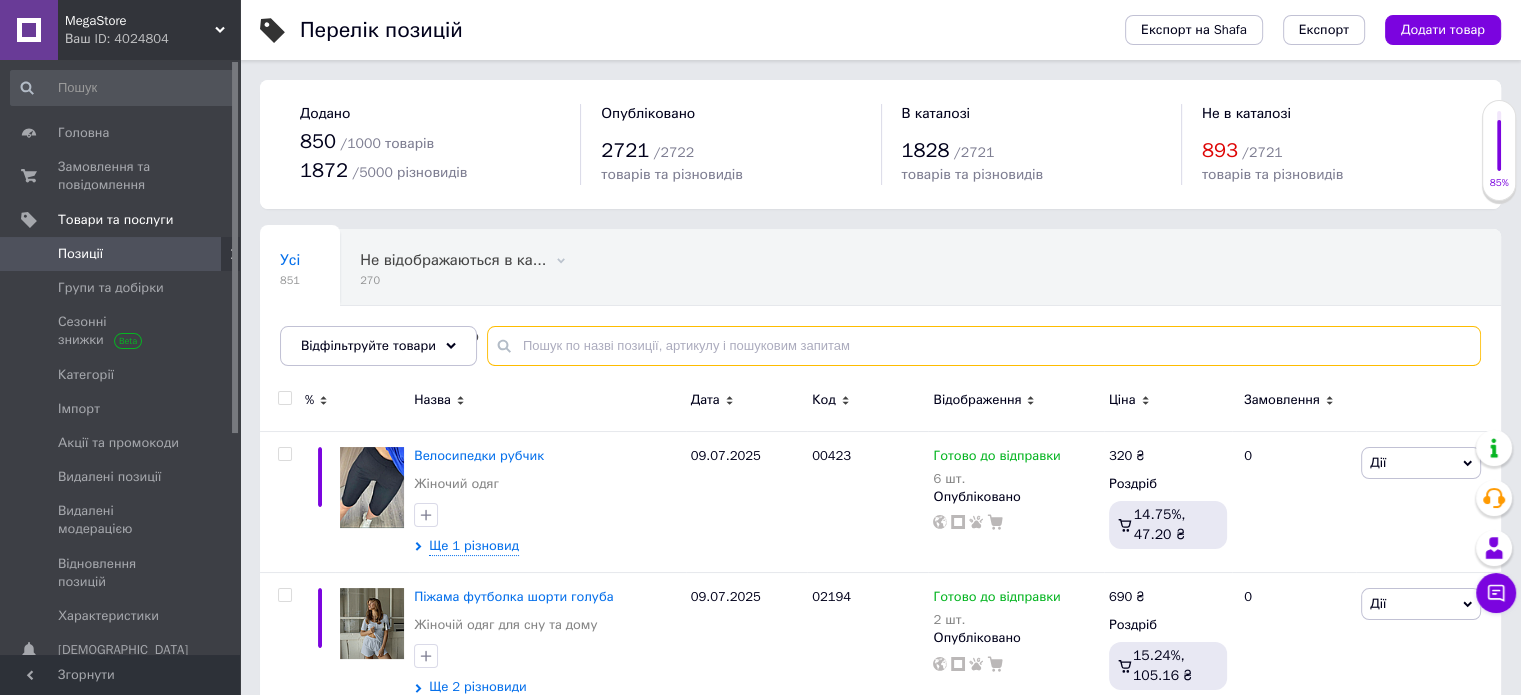 click at bounding box center [984, 346] 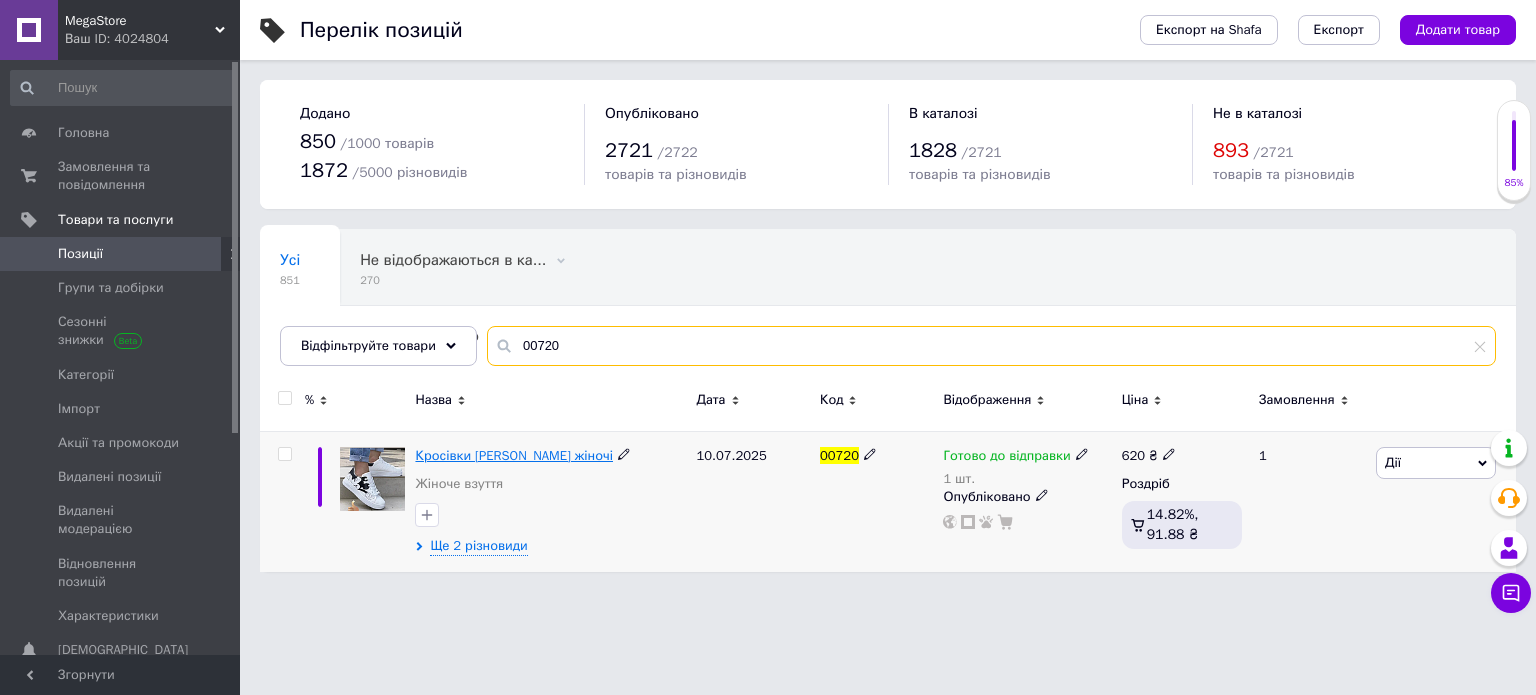 type on "00720" 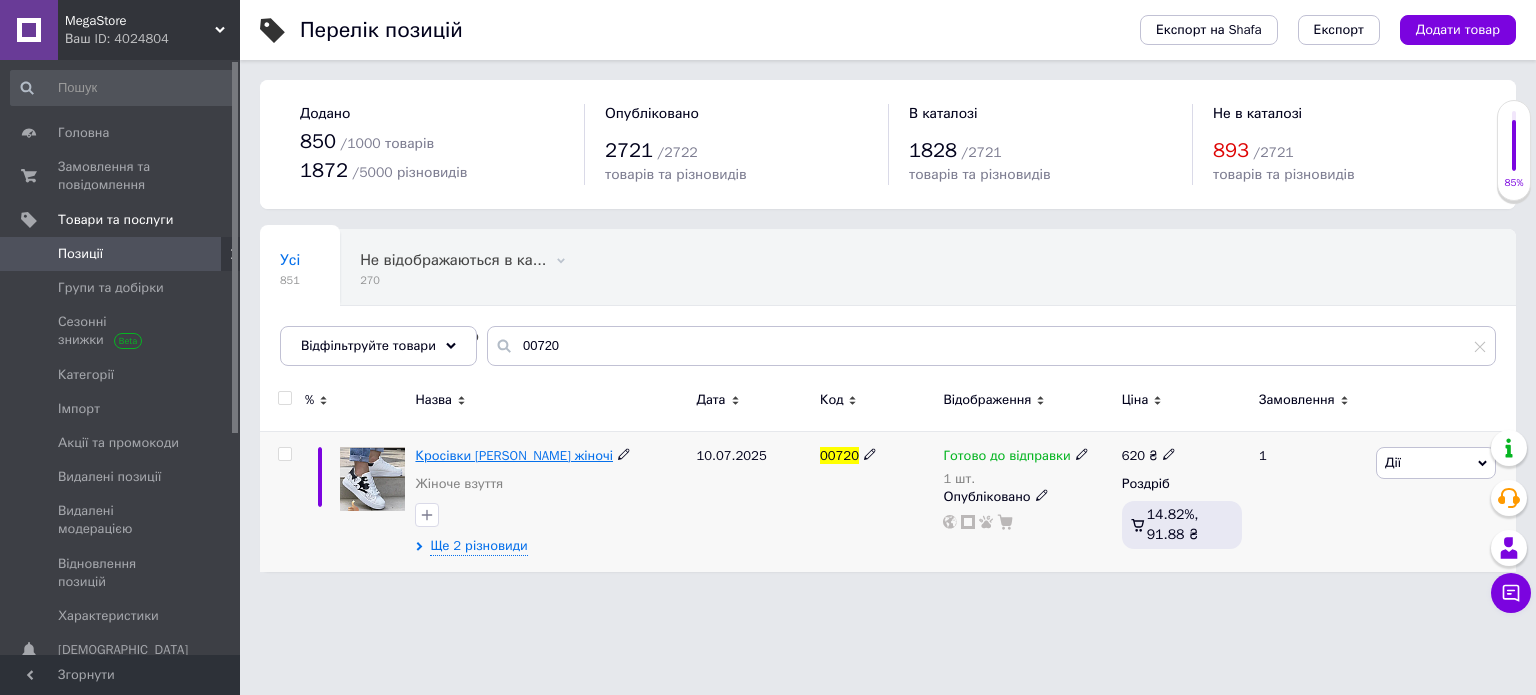 click on "Кросівки [PERSON_NAME] жіночі" at bounding box center [514, 455] 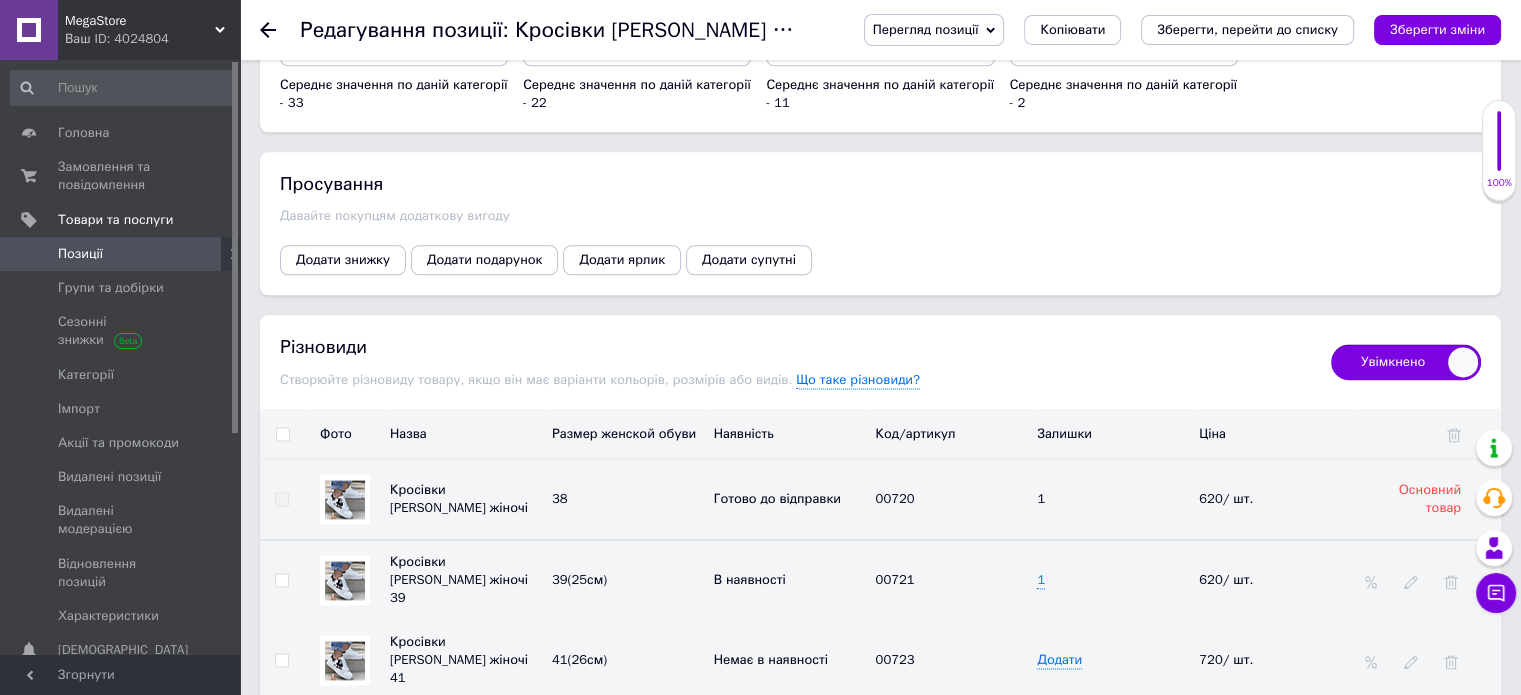 scroll, scrollTop: 2700, scrollLeft: 0, axis: vertical 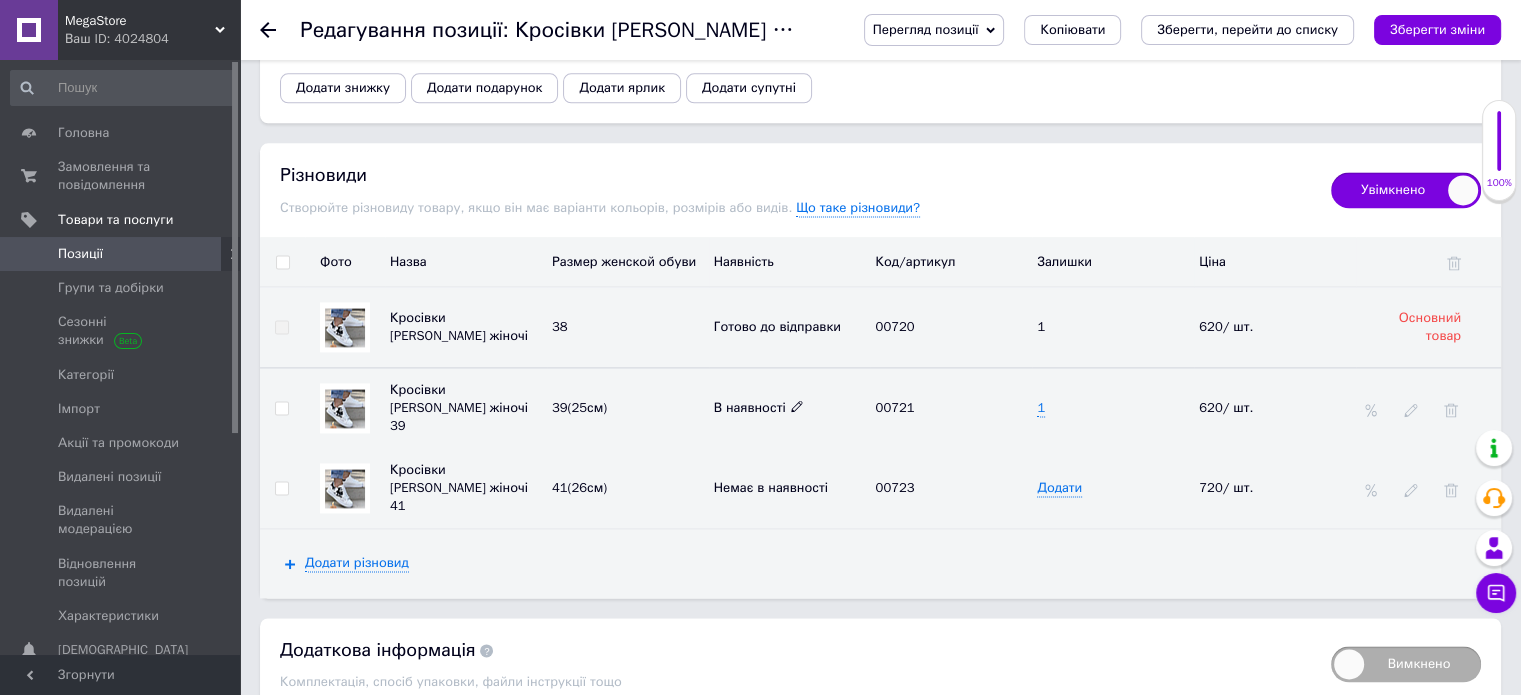 click 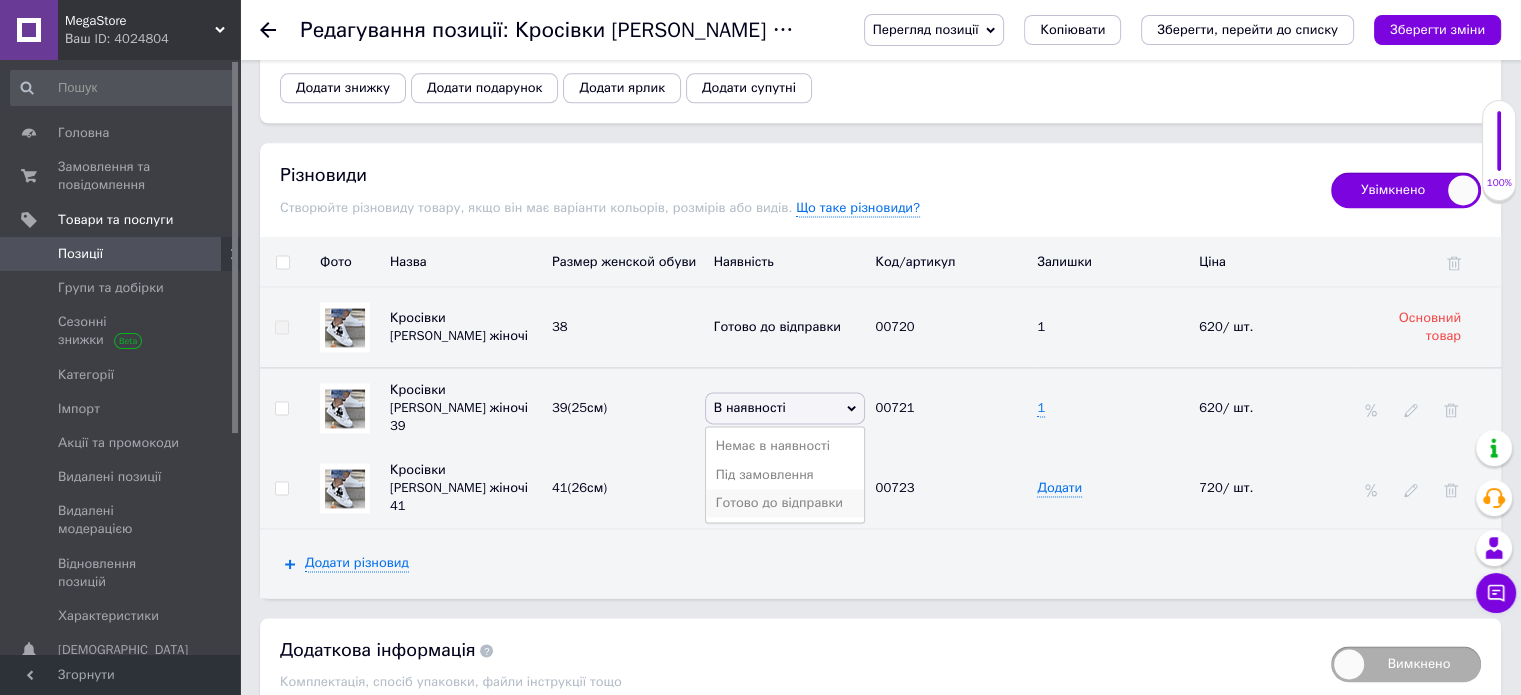 click on "Готово до відправки" at bounding box center [785, 503] 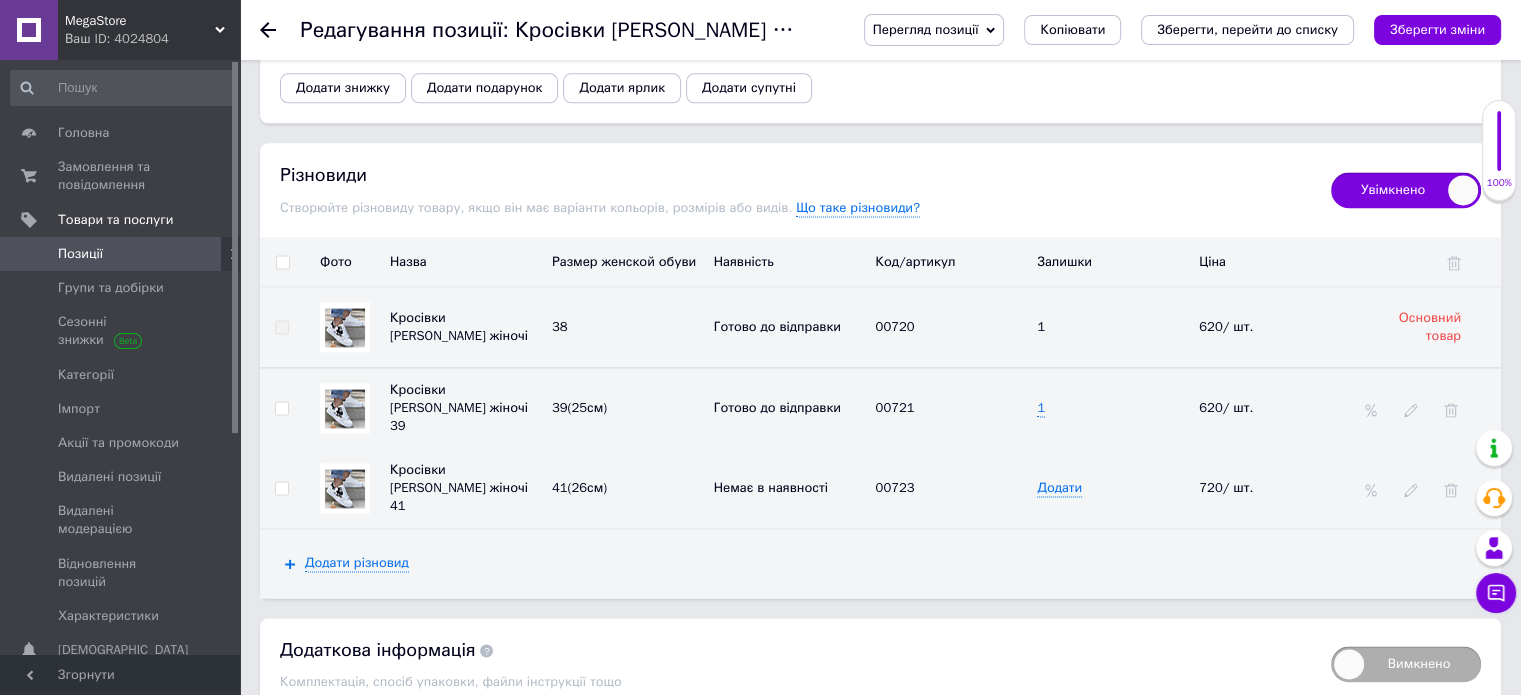 click on "Додати" at bounding box center (1113, 488) 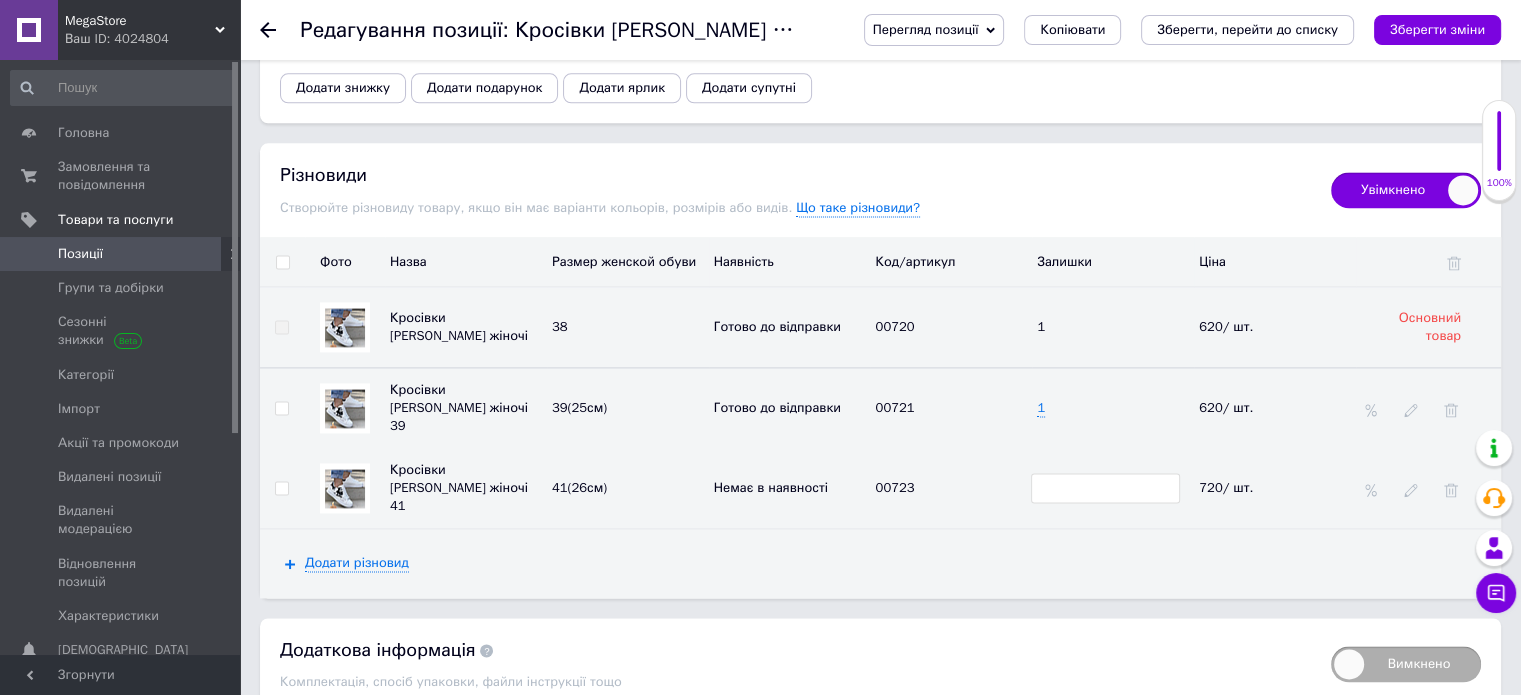 click at bounding box center (1105, 488) 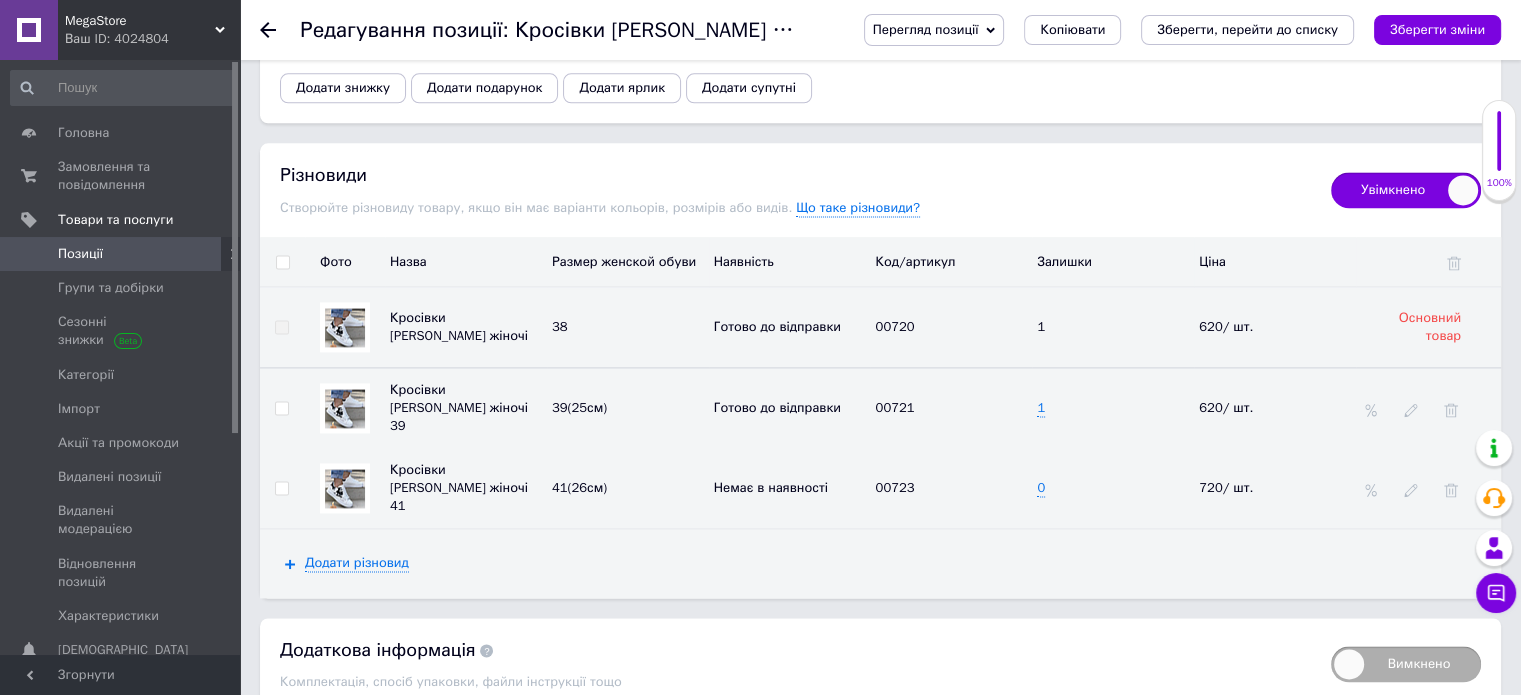 click at bounding box center (282, 262) 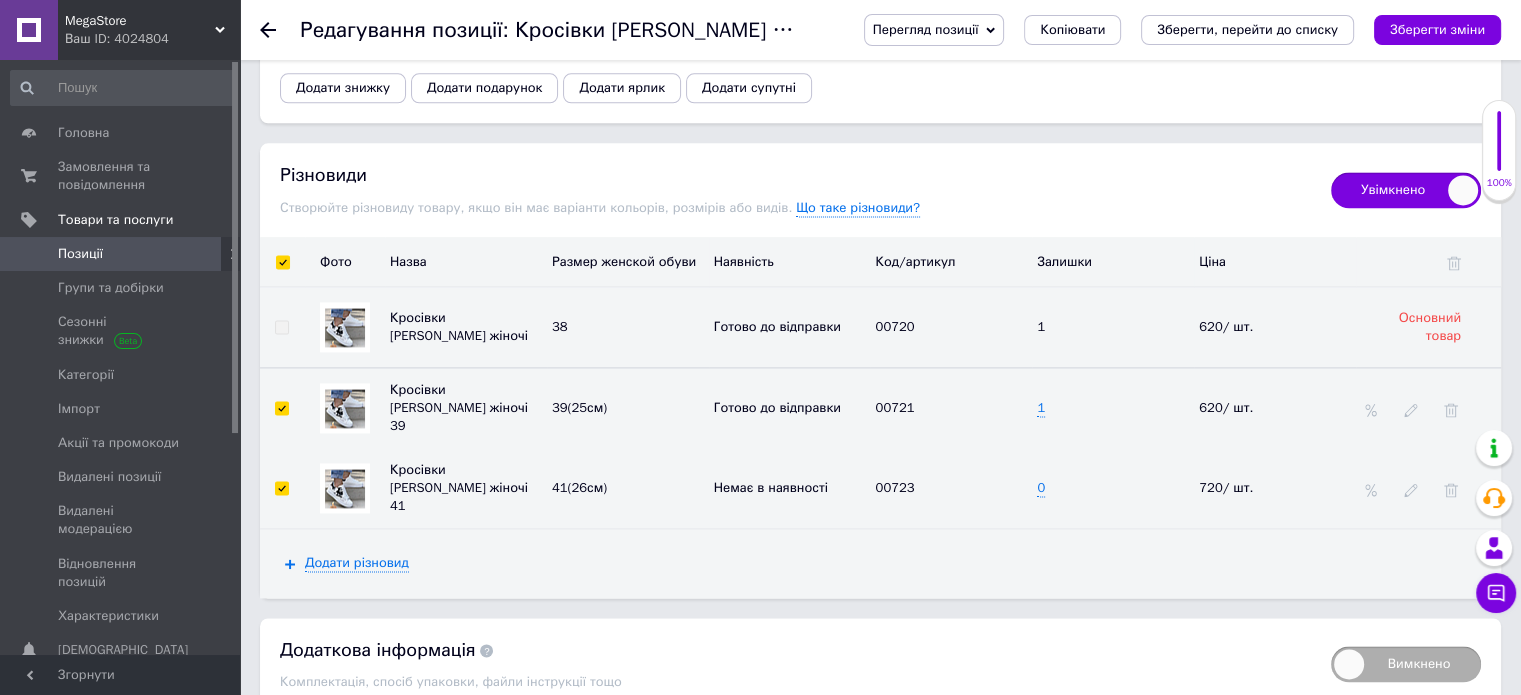 checkbox on "true" 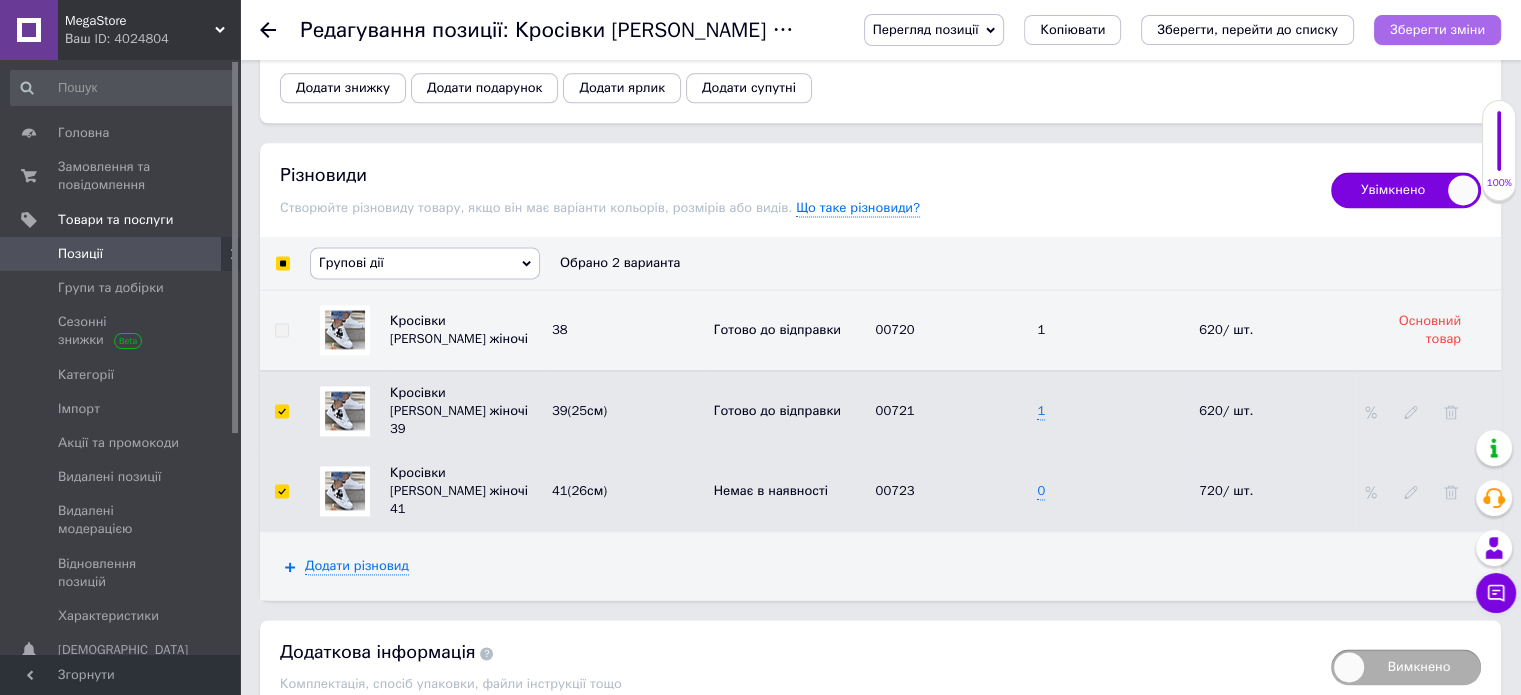 click on "Зберегти зміни" at bounding box center (1437, 29) 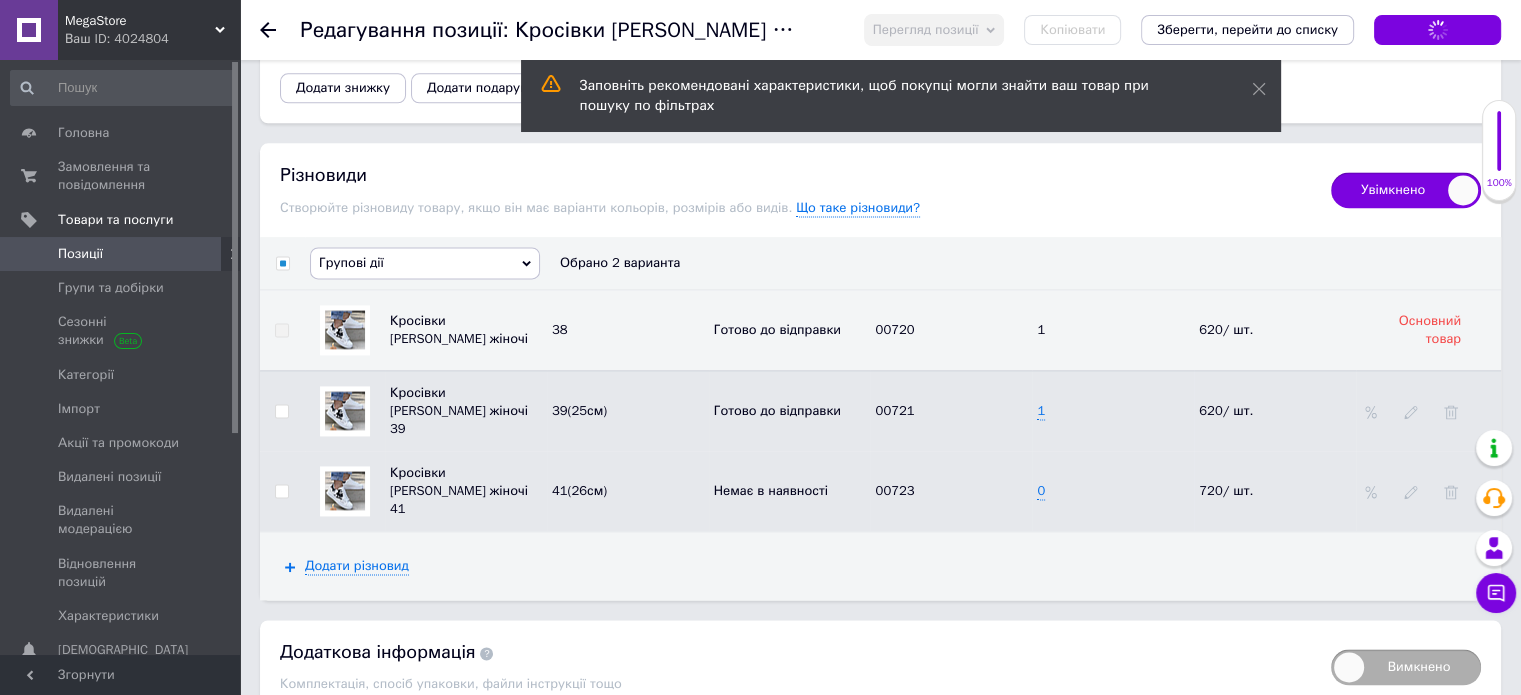 checkbox on "false" 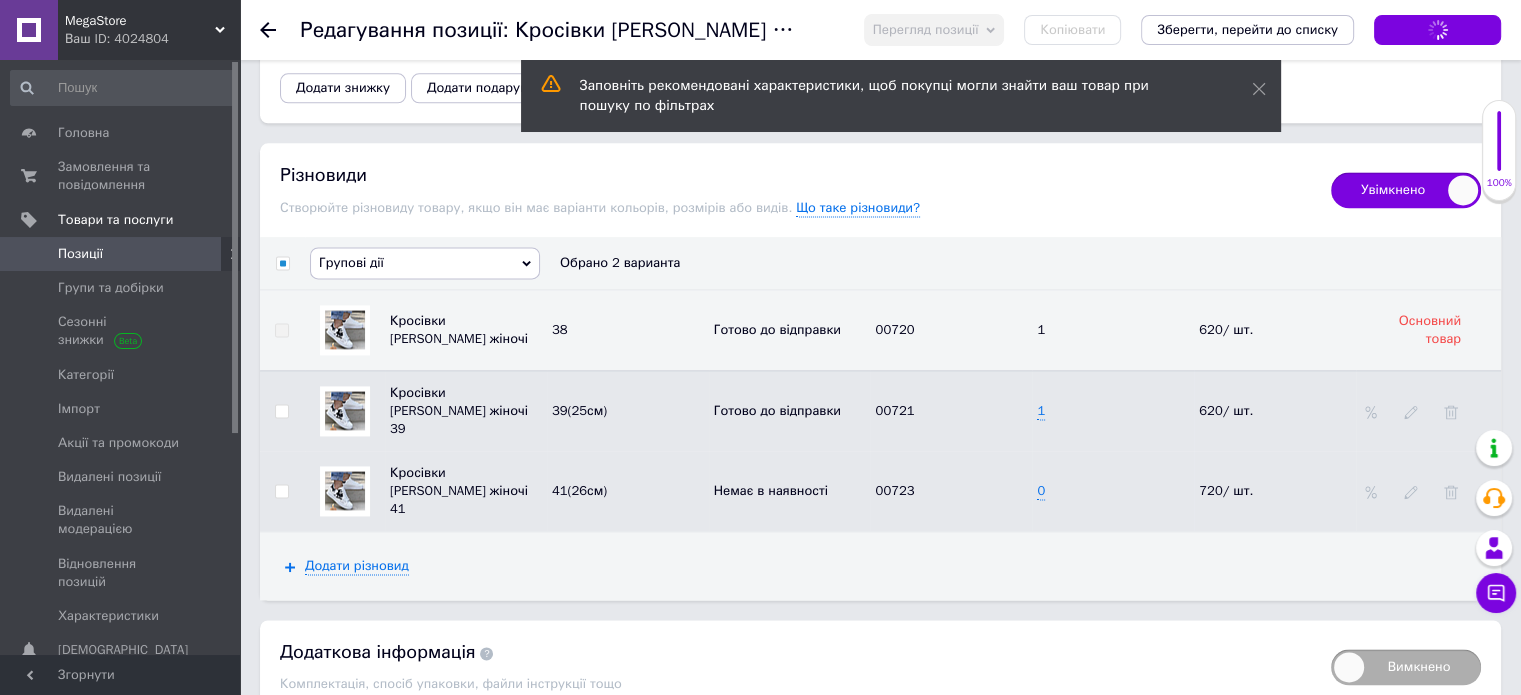 checkbox on "false" 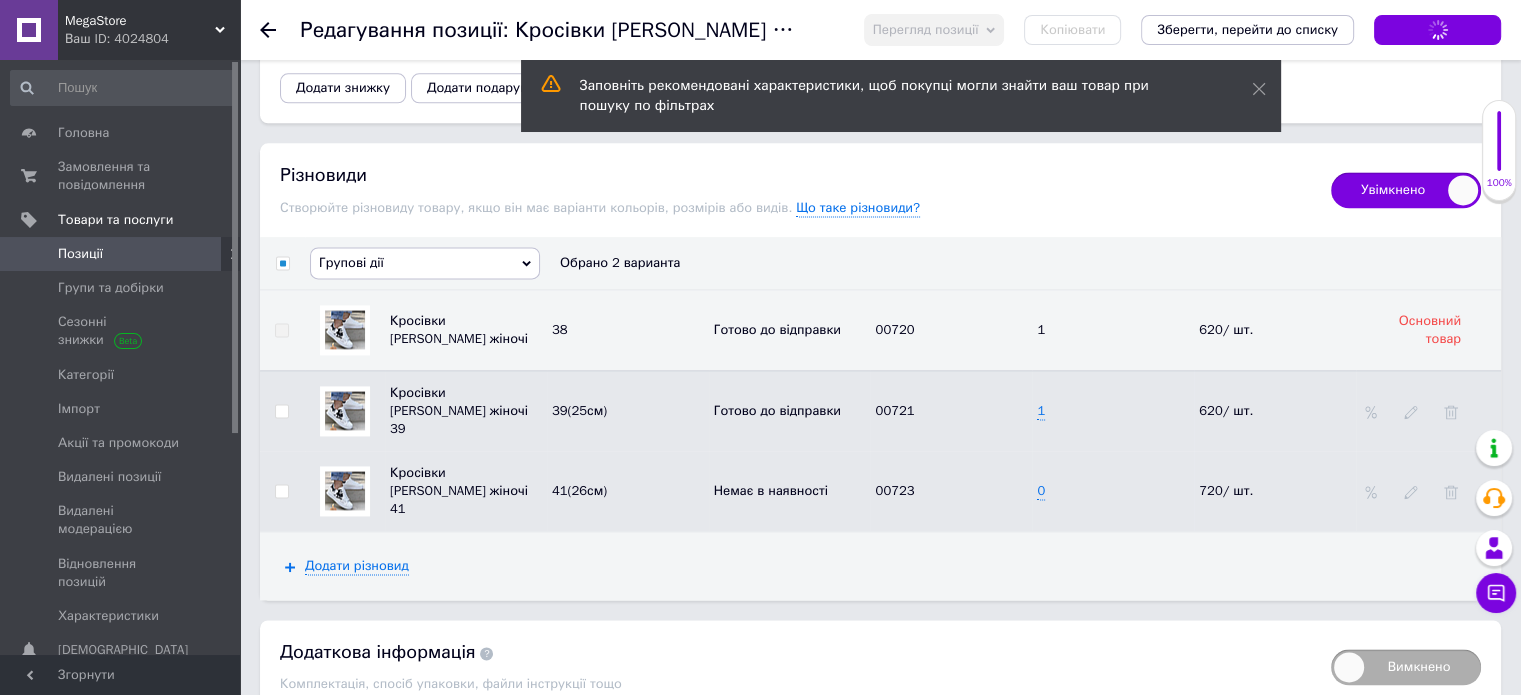 checkbox on "false" 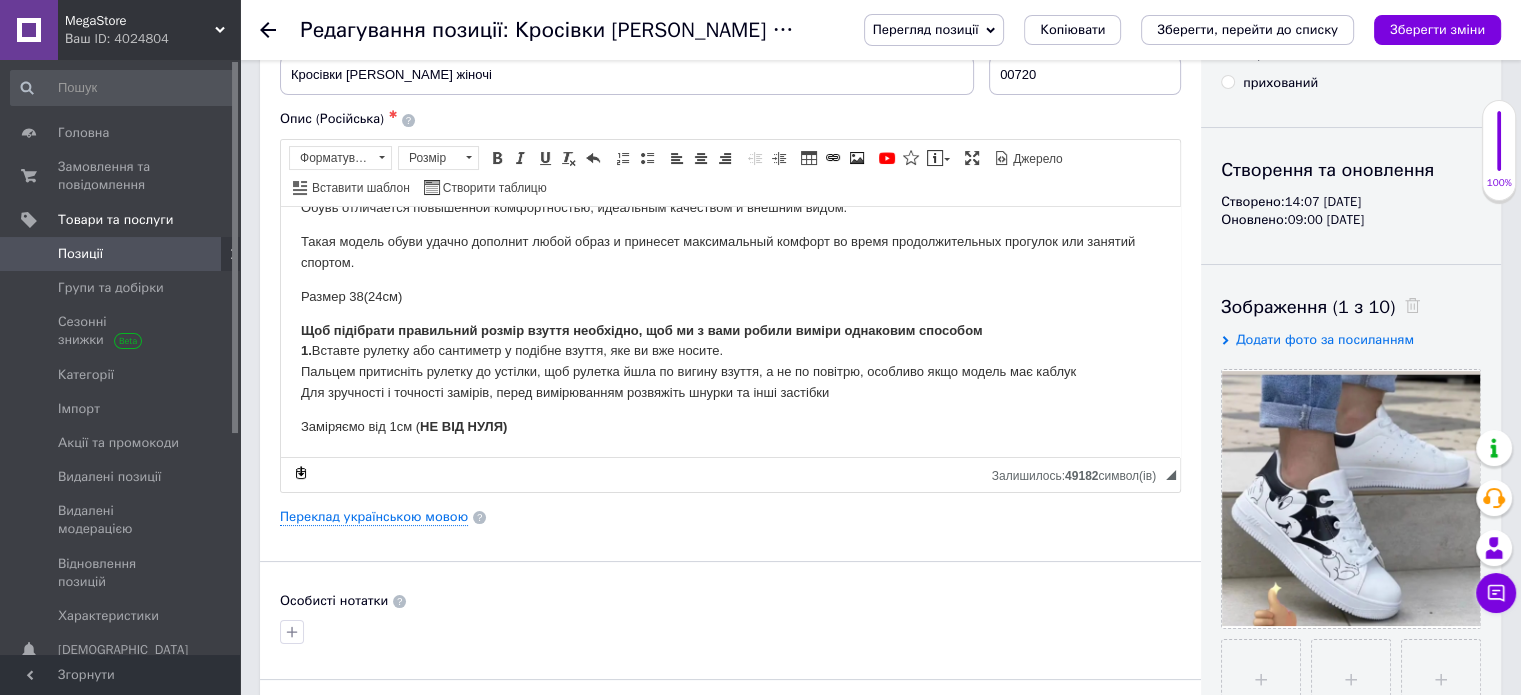 scroll, scrollTop: 0, scrollLeft: 0, axis: both 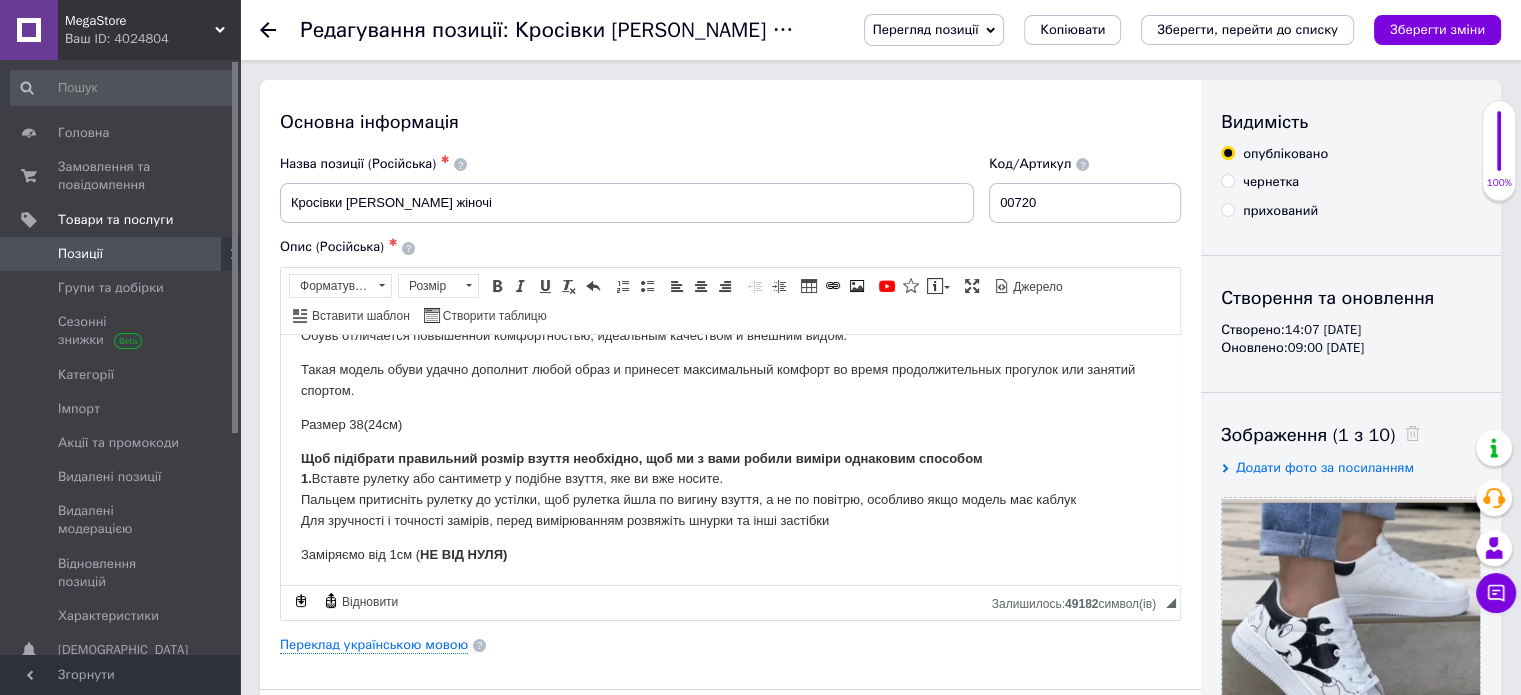 click 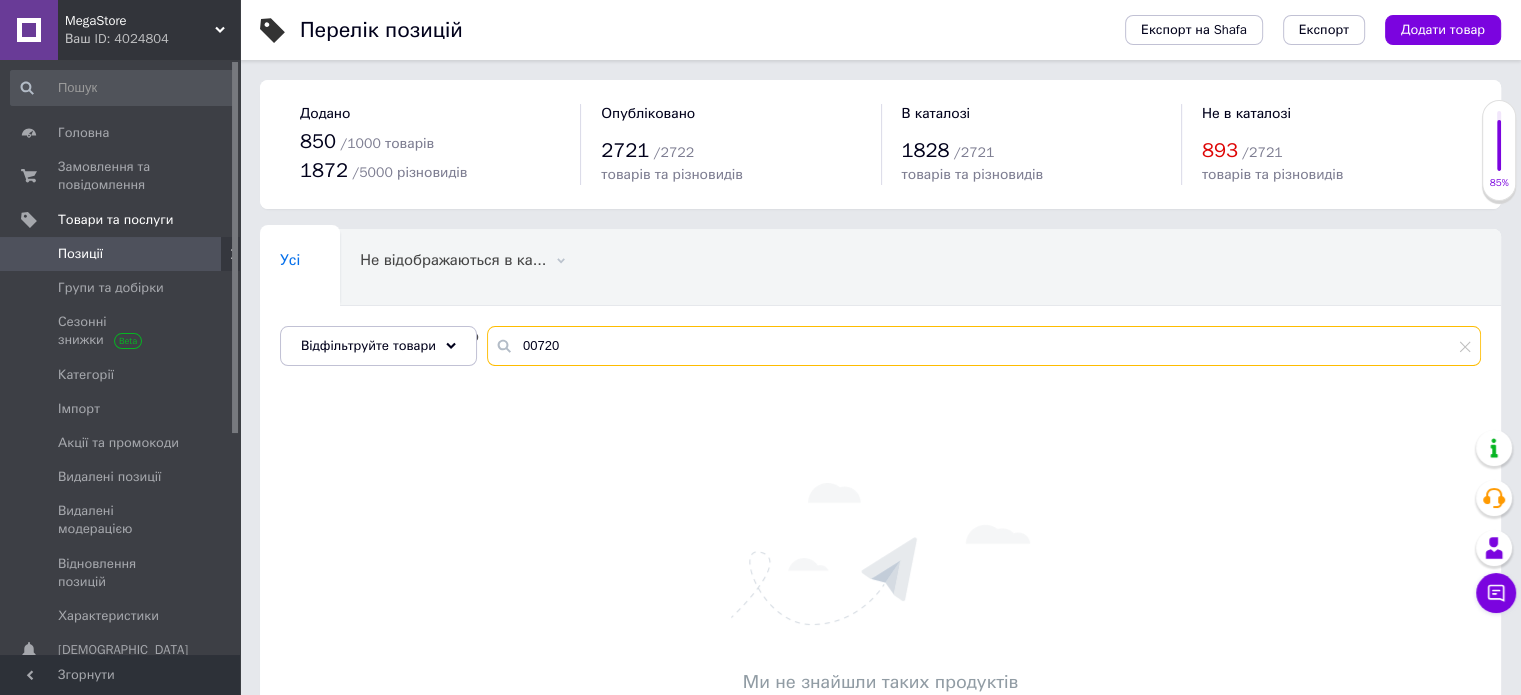 click on "00720" at bounding box center (984, 346) 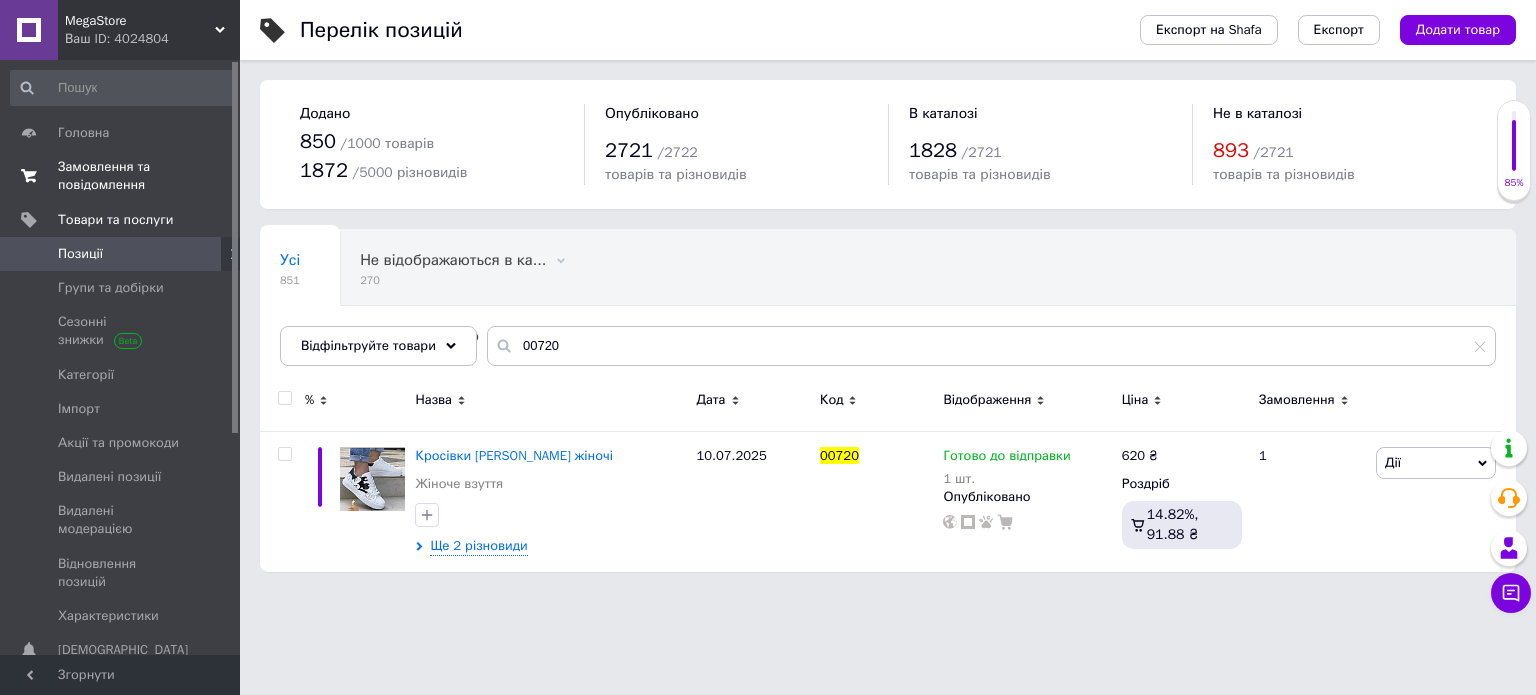 click on "Замовлення та повідомлення" at bounding box center (121, 176) 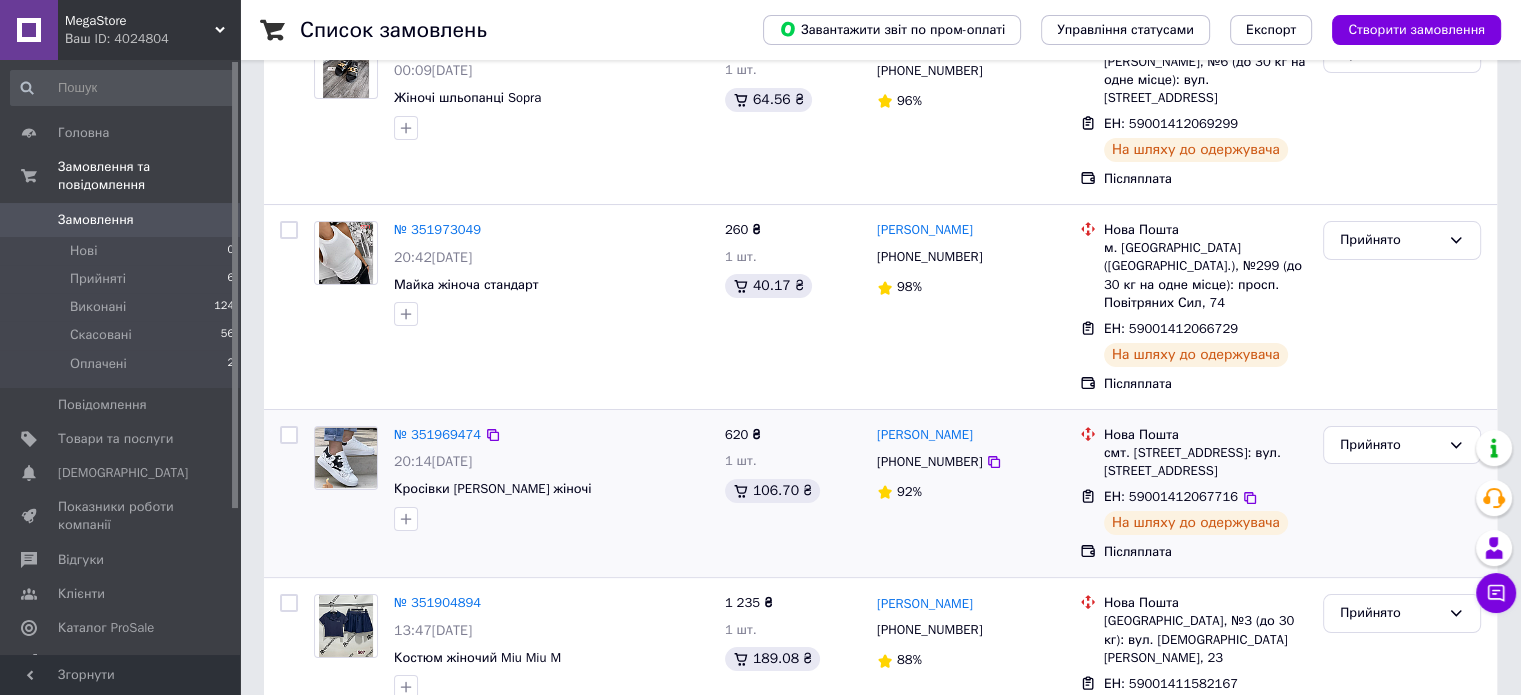 scroll, scrollTop: 200, scrollLeft: 0, axis: vertical 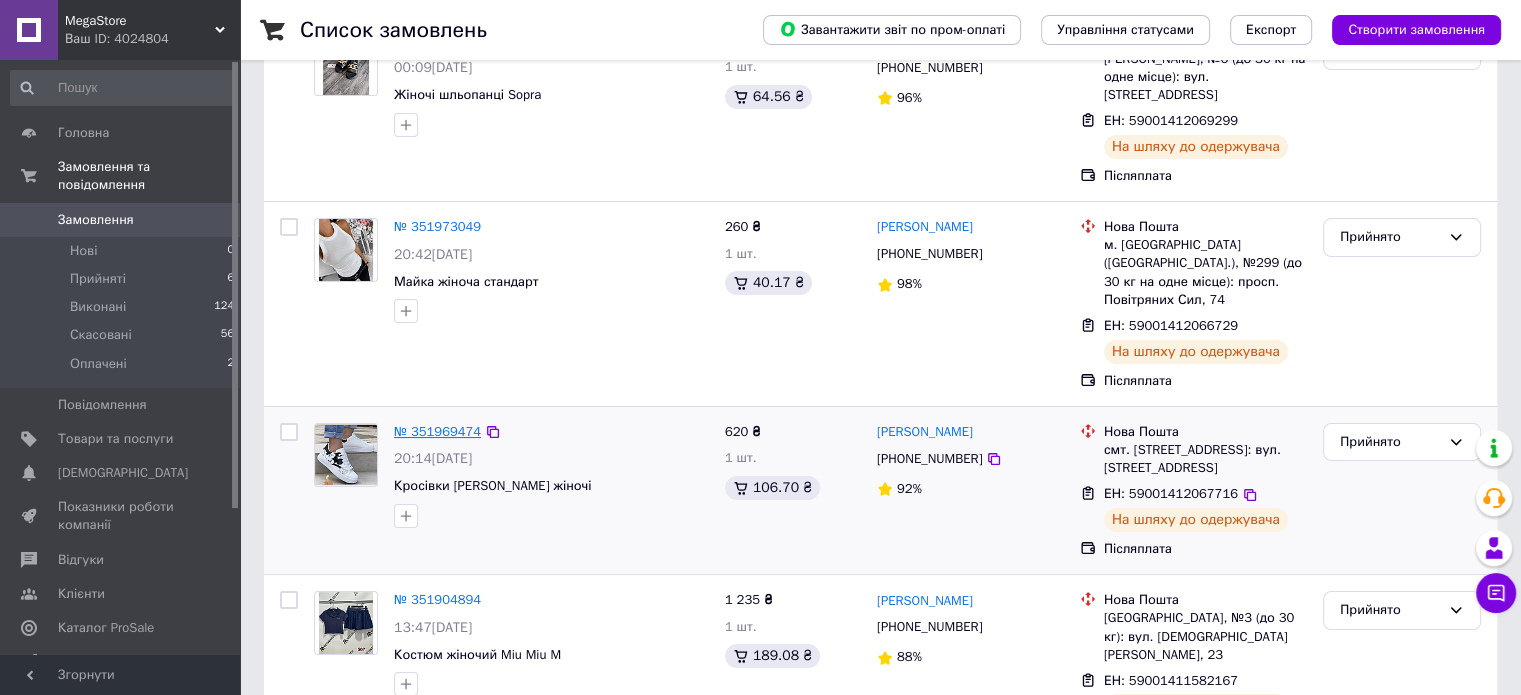 click on "№ 351969474" at bounding box center (437, 431) 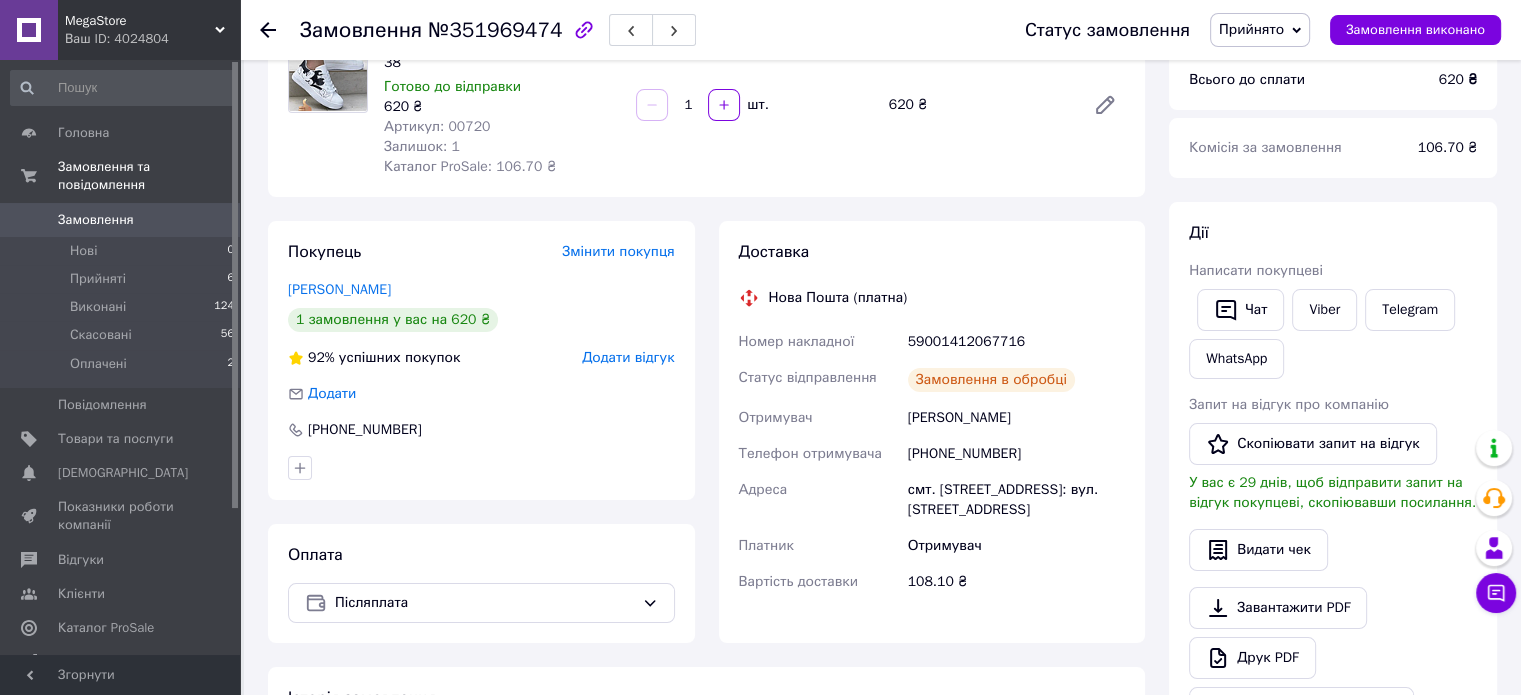 scroll, scrollTop: 200, scrollLeft: 0, axis: vertical 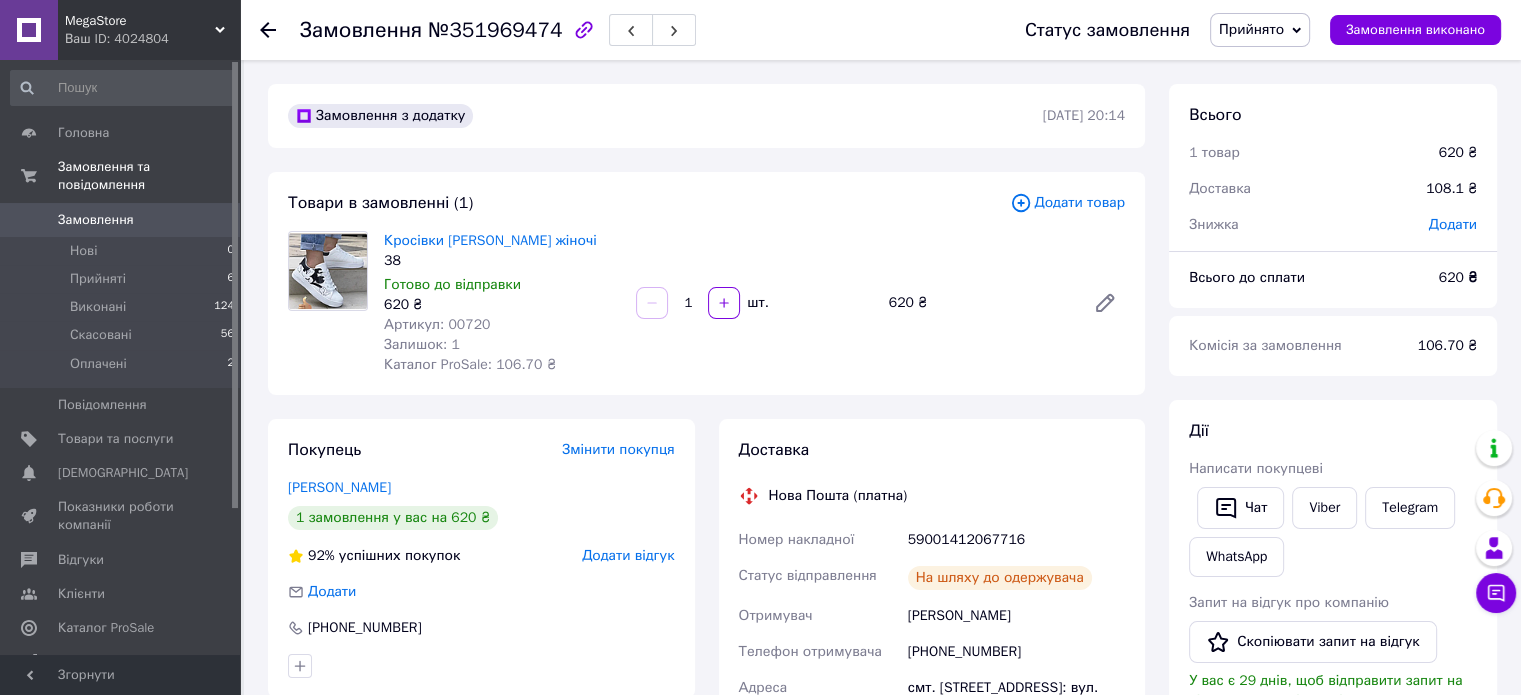 click 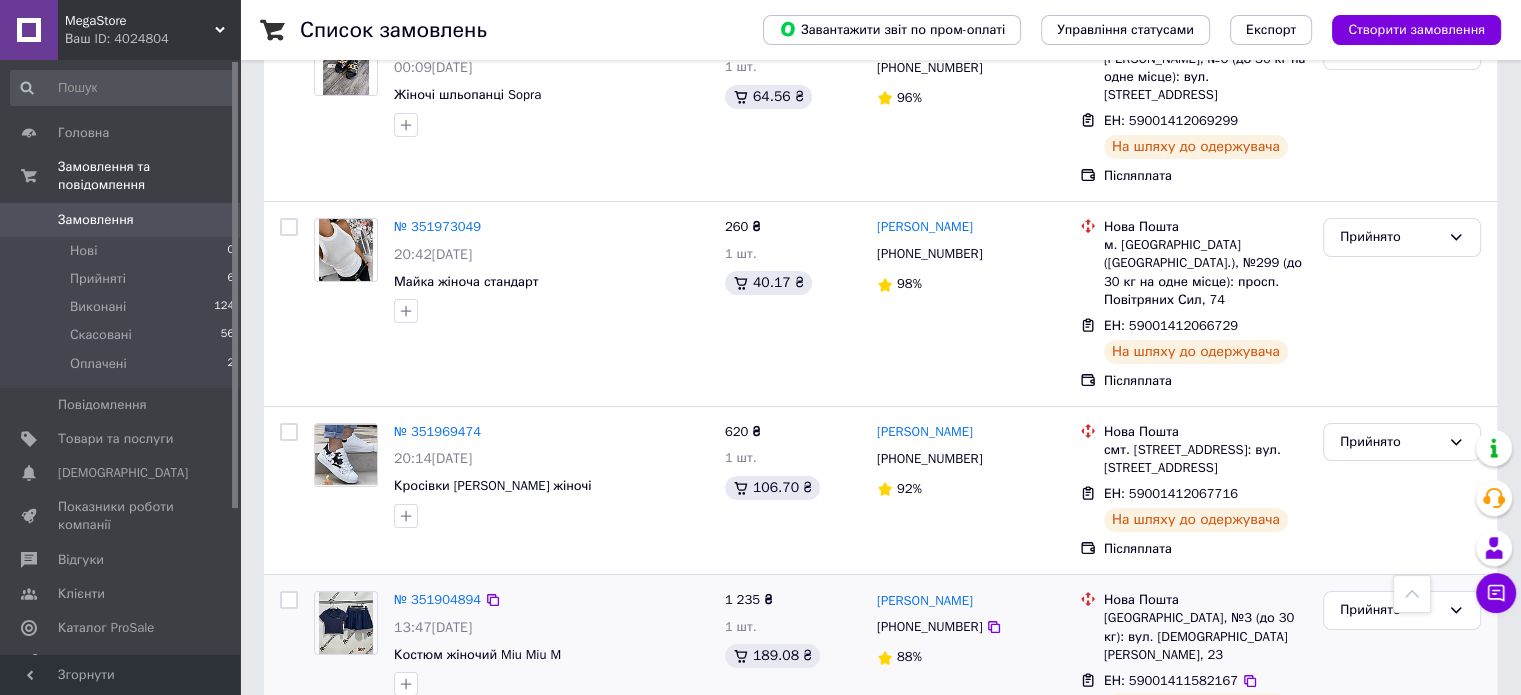 scroll, scrollTop: 0, scrollLeft: 0, axis: both 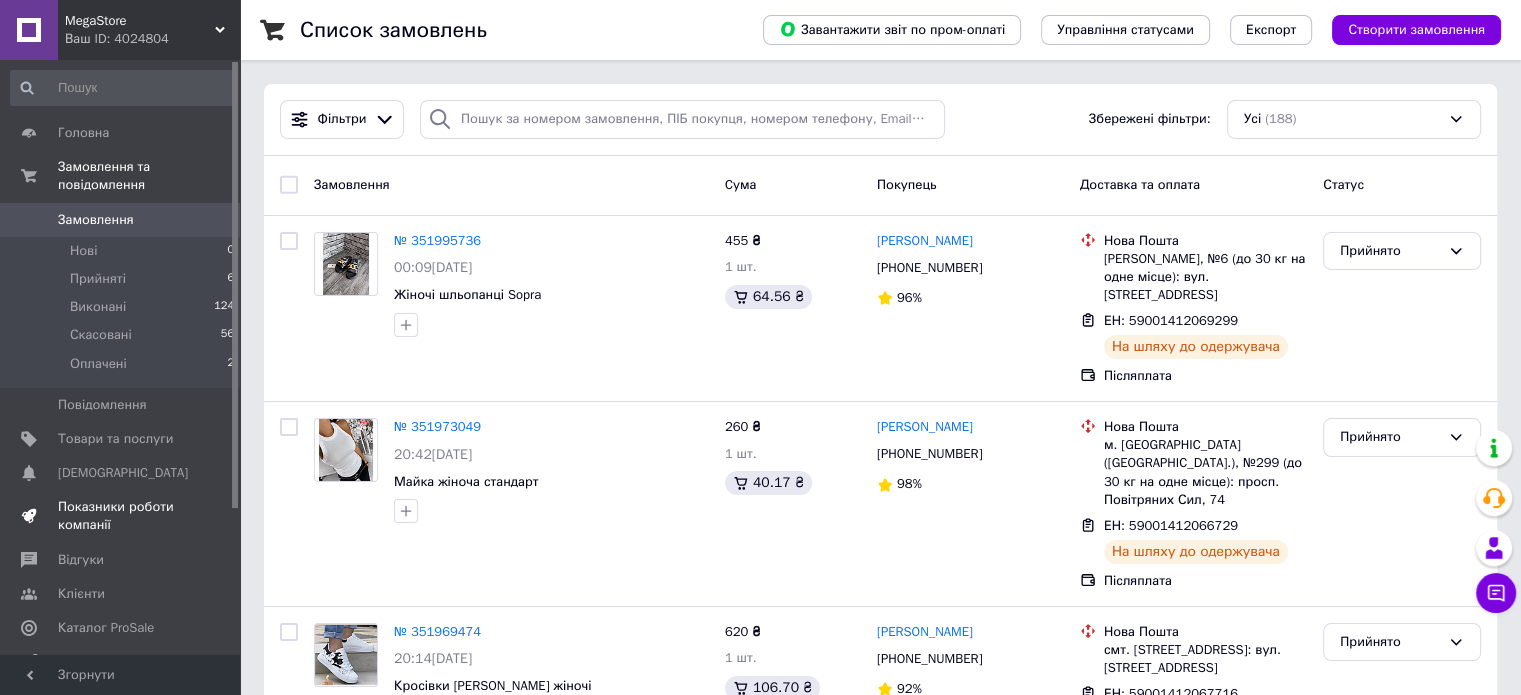 click on "Показники роботи компанії" at bounding box center (123, 516) 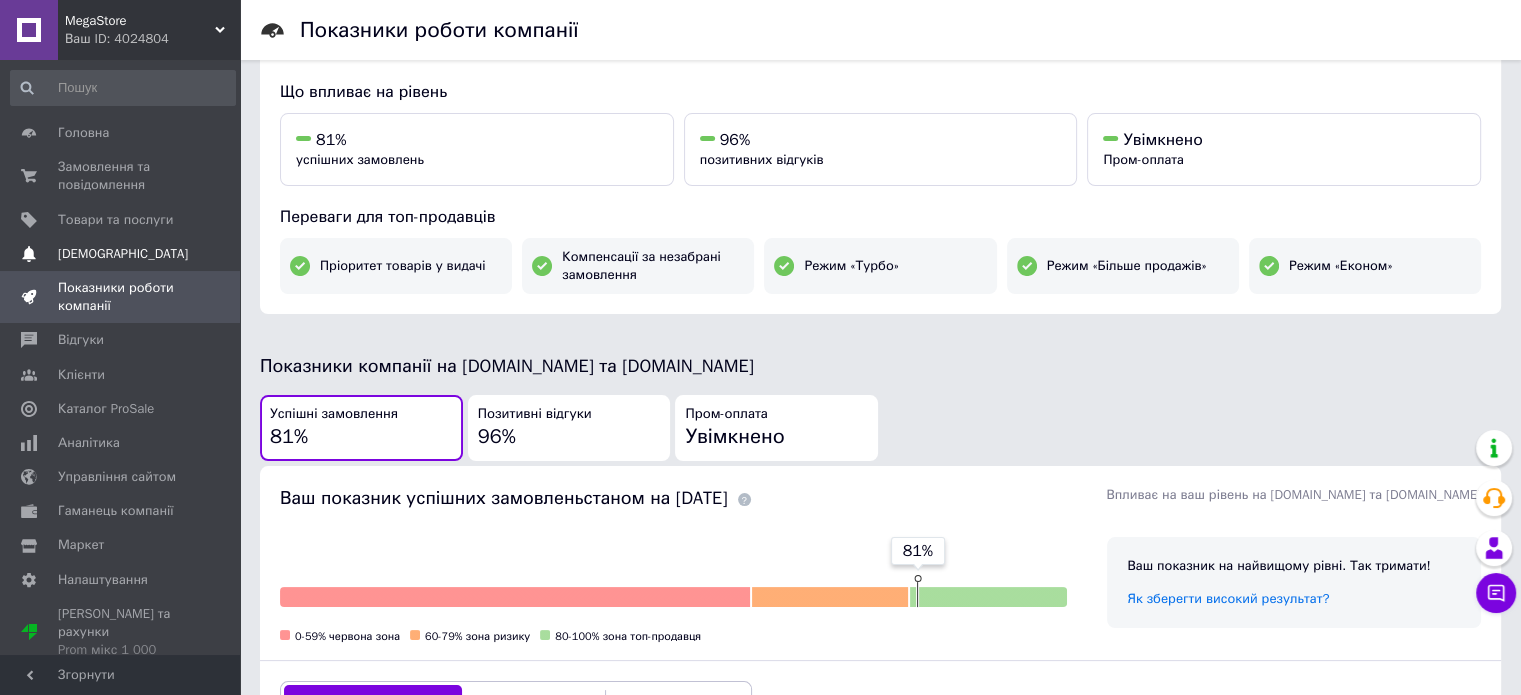 scroll, scrollTop: 0, scrollLeft: 0, axis: both 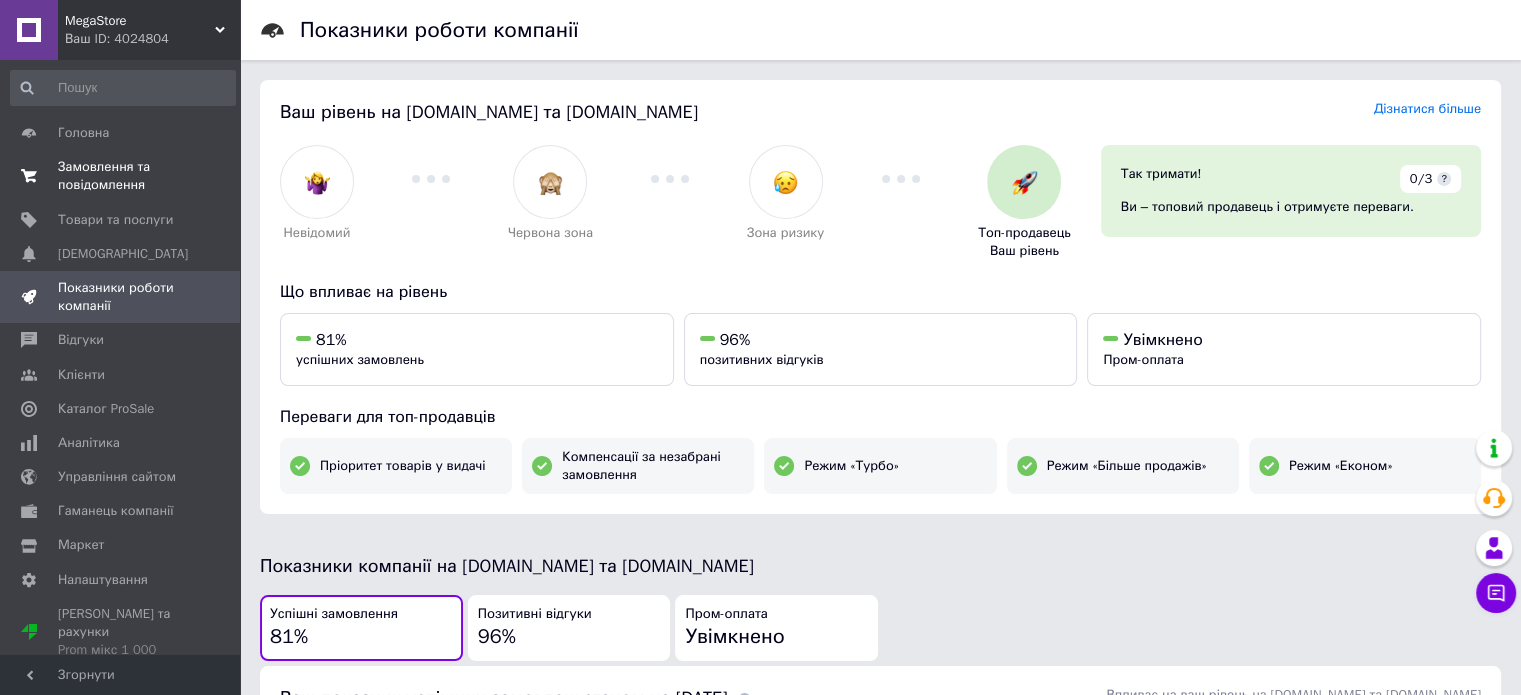 click on "Замовлення та повідомлення" at bounding box center [121, 176] 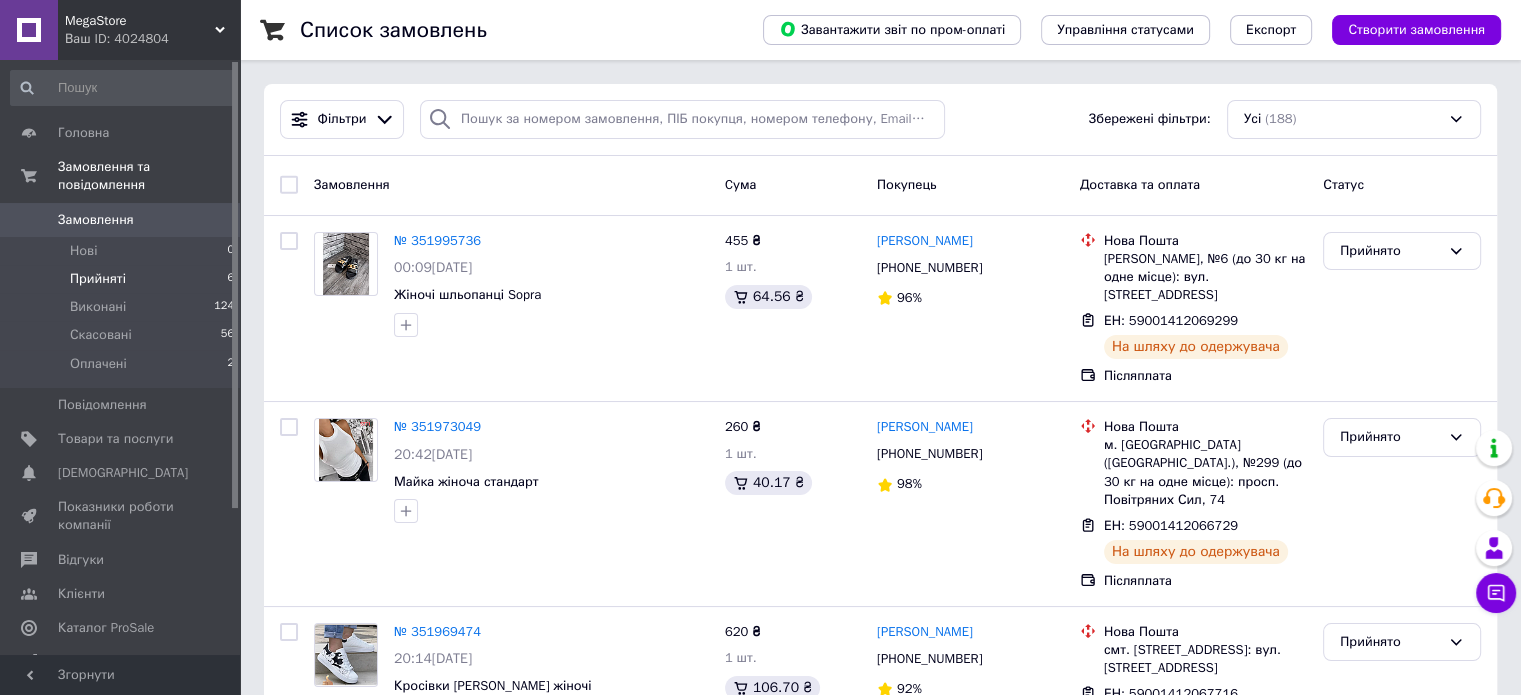 click on "Прийняті 6" at bounding box center (123, 279) 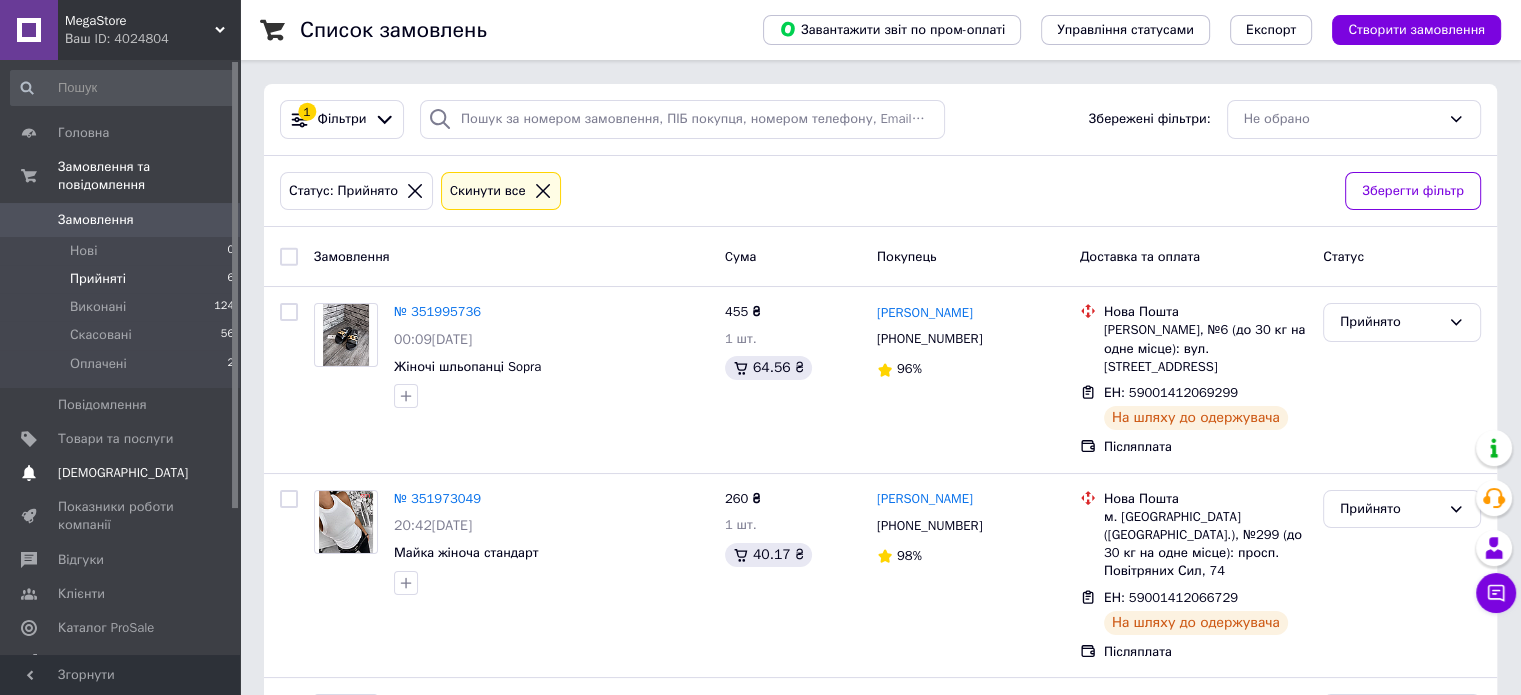 click on "[DEMOGRAPHIC_DATA]" at bounding box center [123, 473] 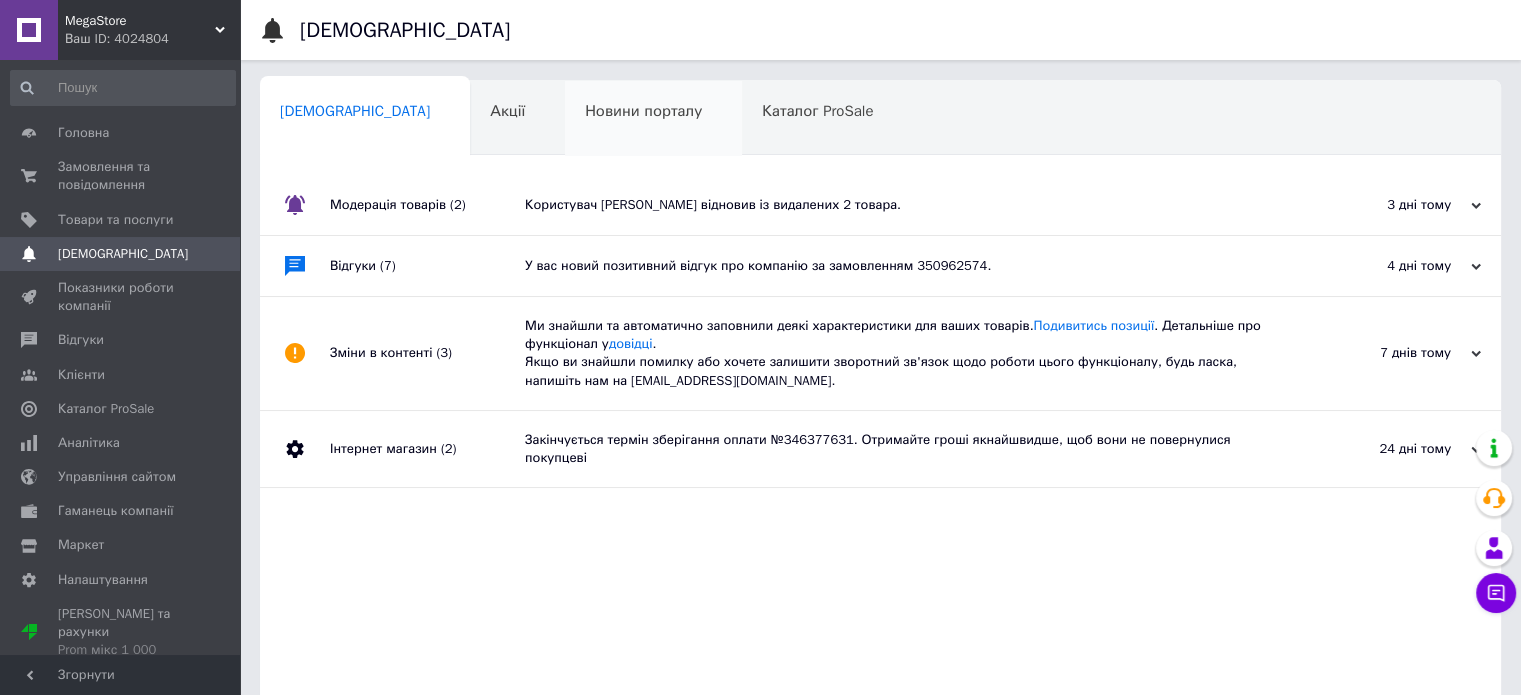 click on "Новини порталу" at bounding box center (643, 111) 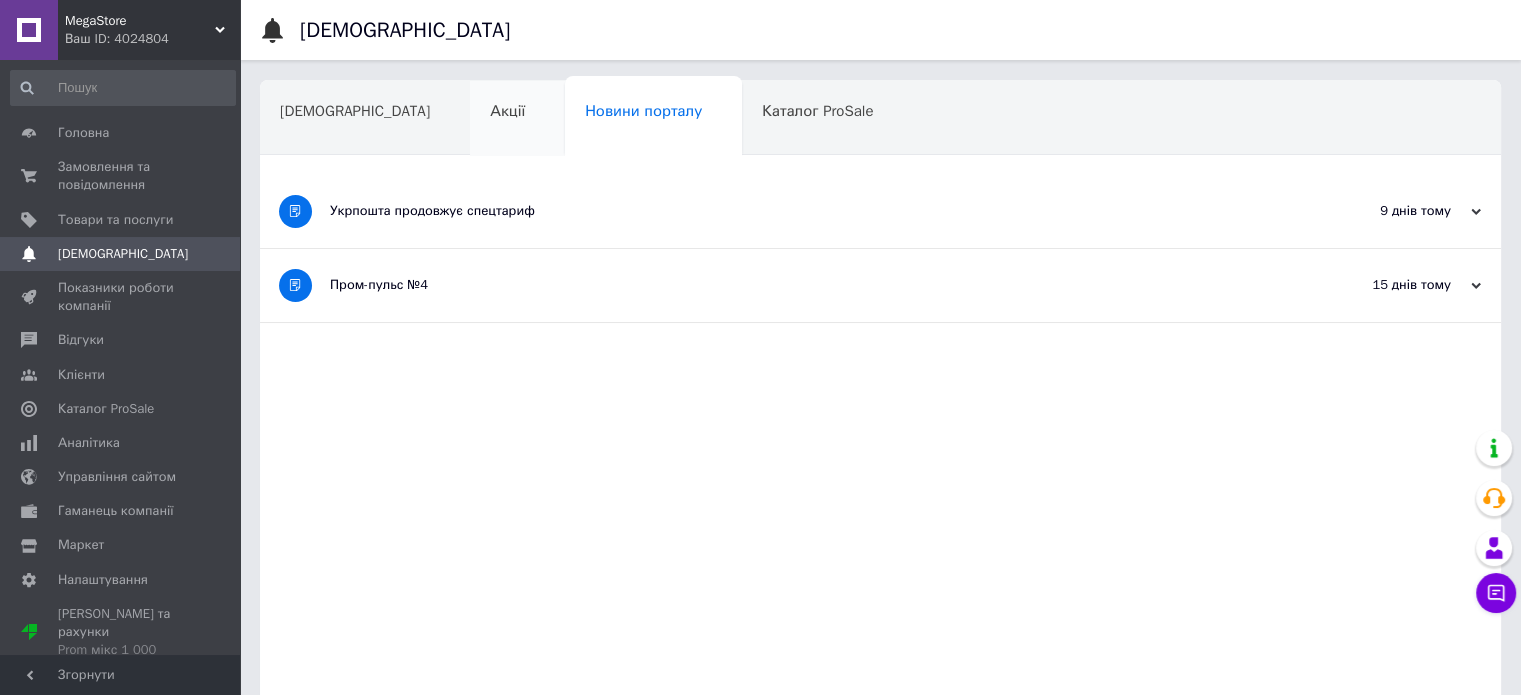 click on "Акції" at bounding box center [507, 111] 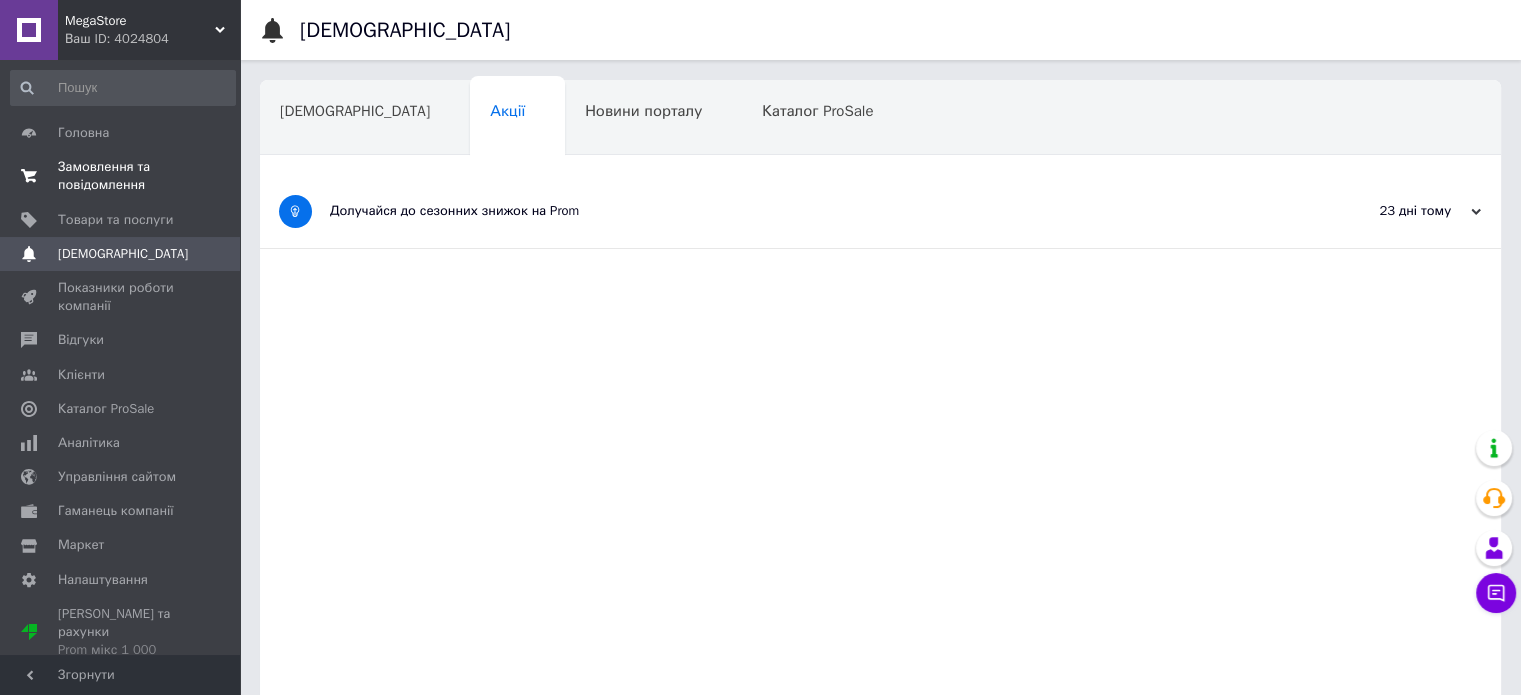 click on "Замовлення та повідомлення" at bounding box center (121, 176) 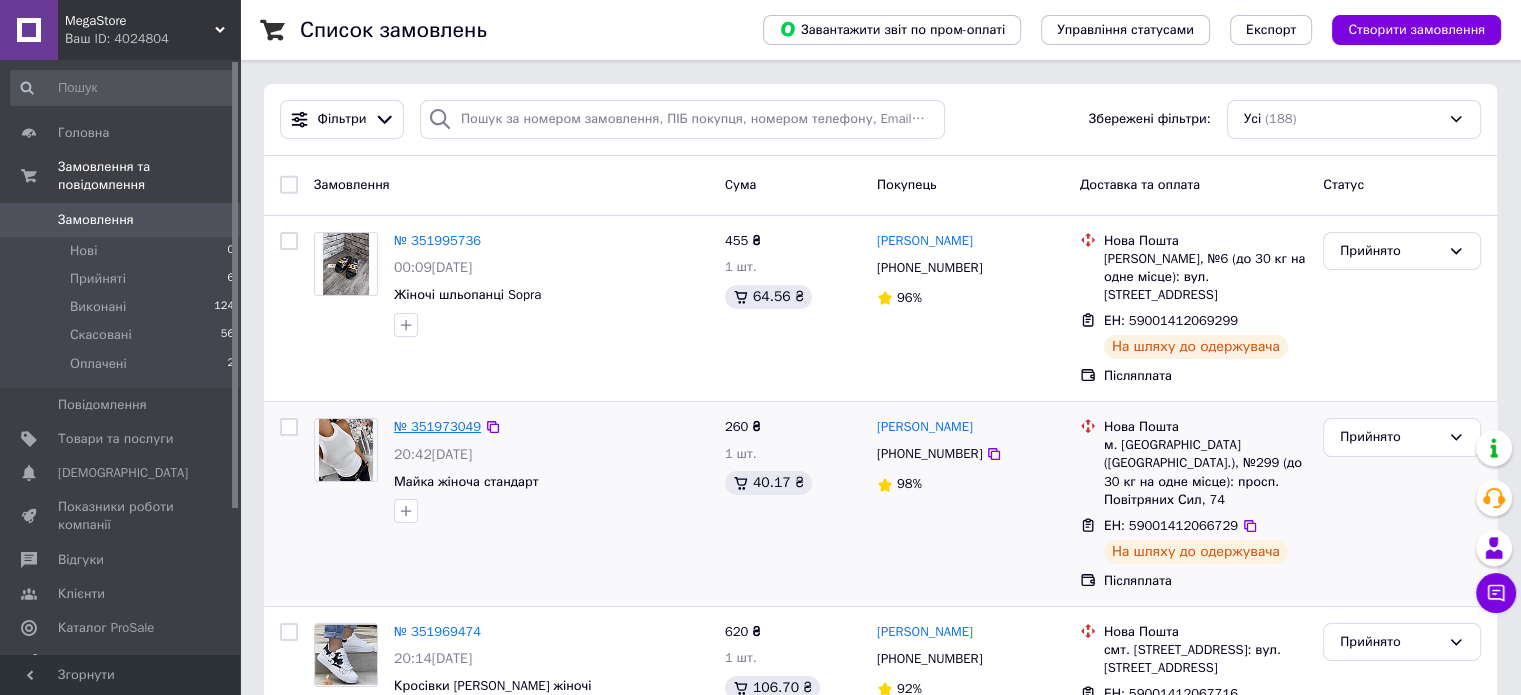 click on "№ 351973049" at bounding box center (437, 426) 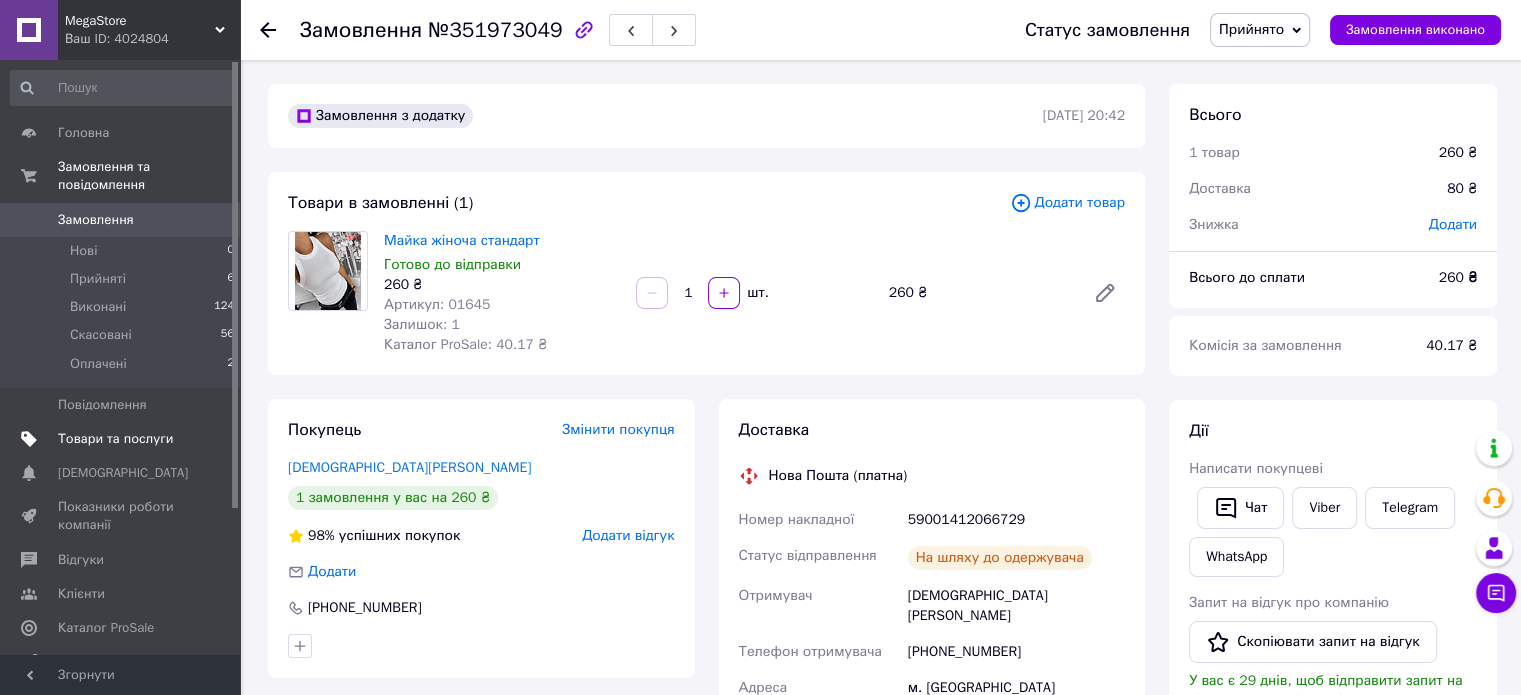 click on "Товари та послуги" at bounding box center [120, 439] 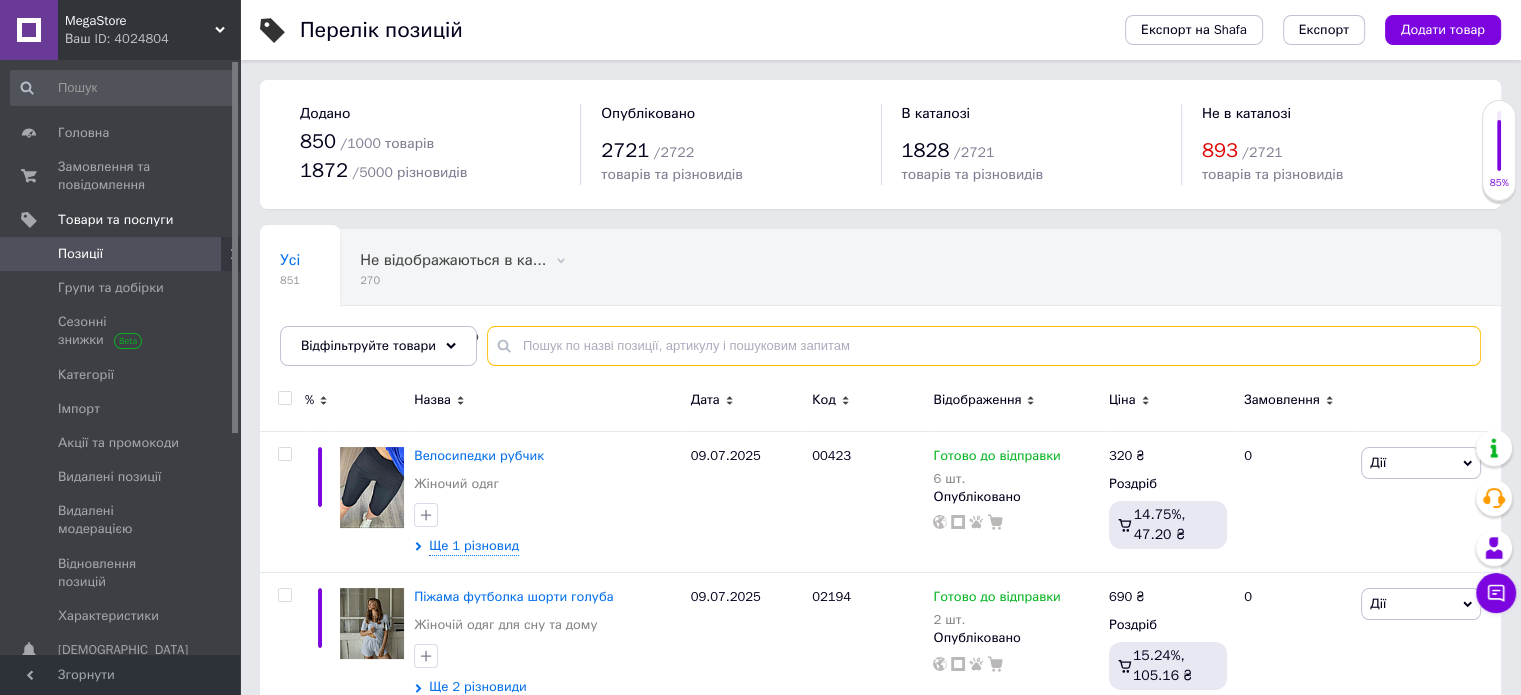 click at bounding box center (984, 346) 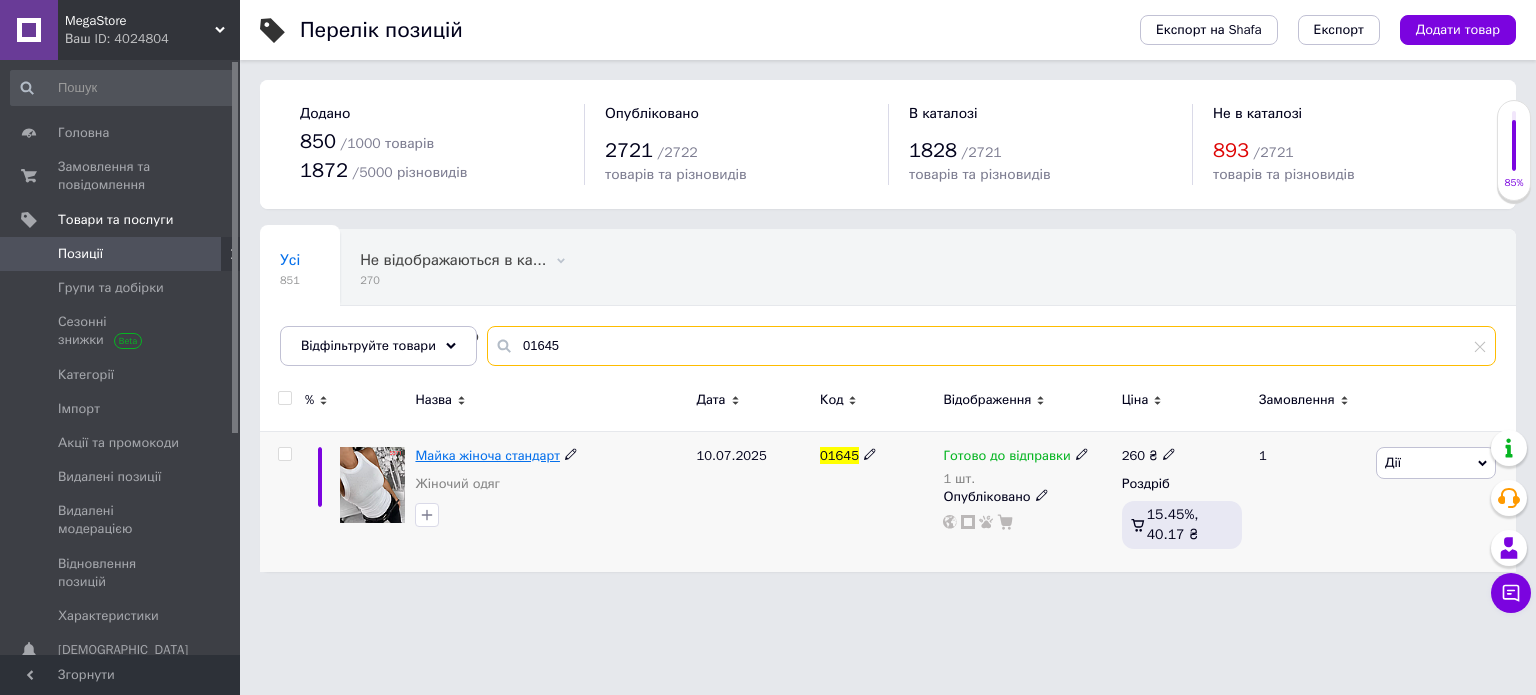 type on "01645" 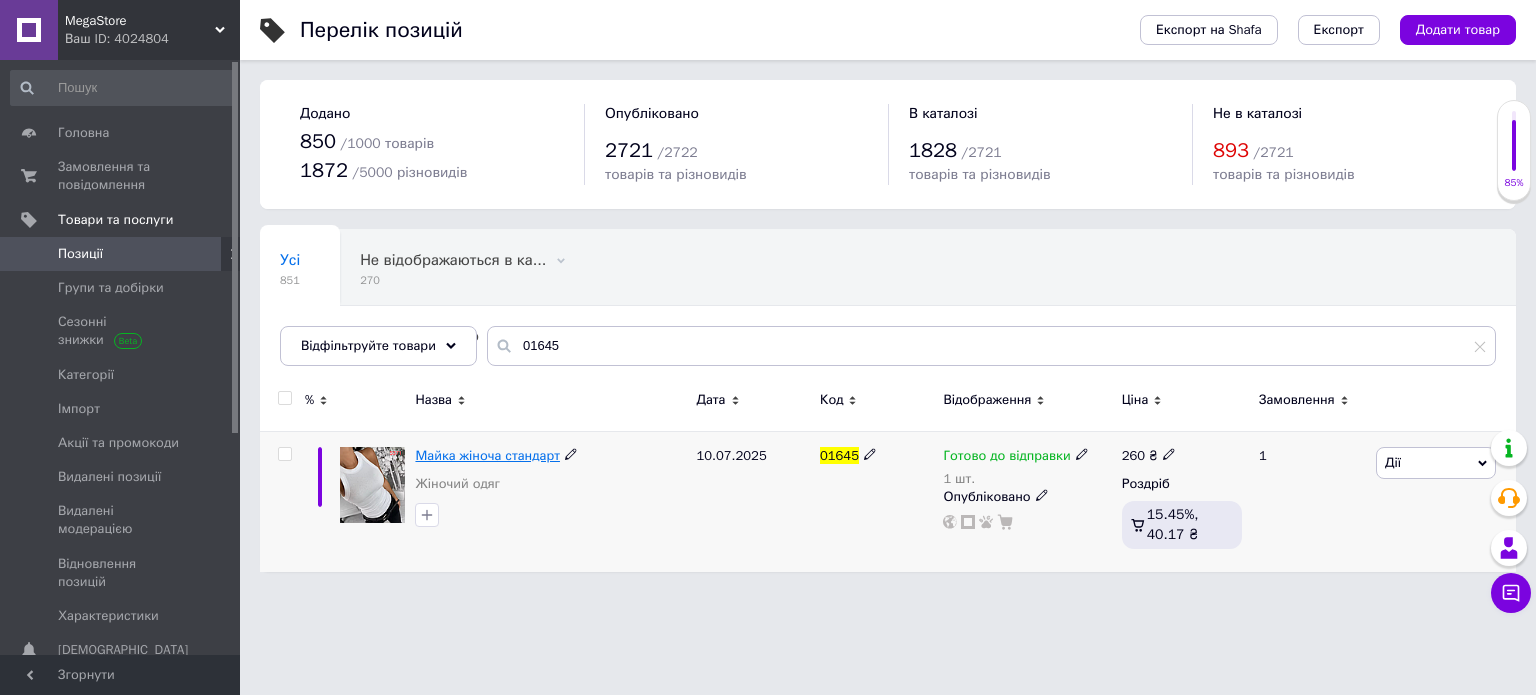 click on "Майка жіноча стандарт" at bounding box center (487, 455) 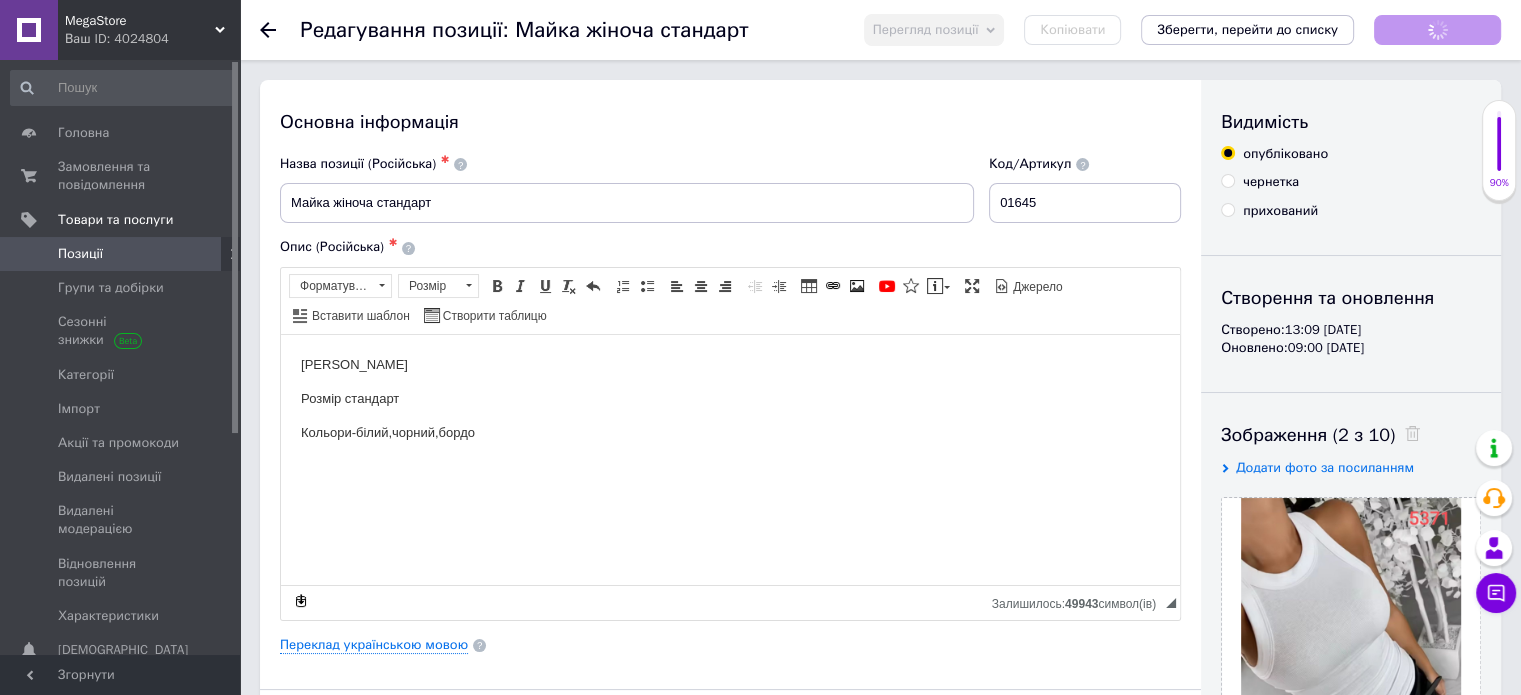 scroll, scrollTop: 0, scrollLeft: 0, axis: both 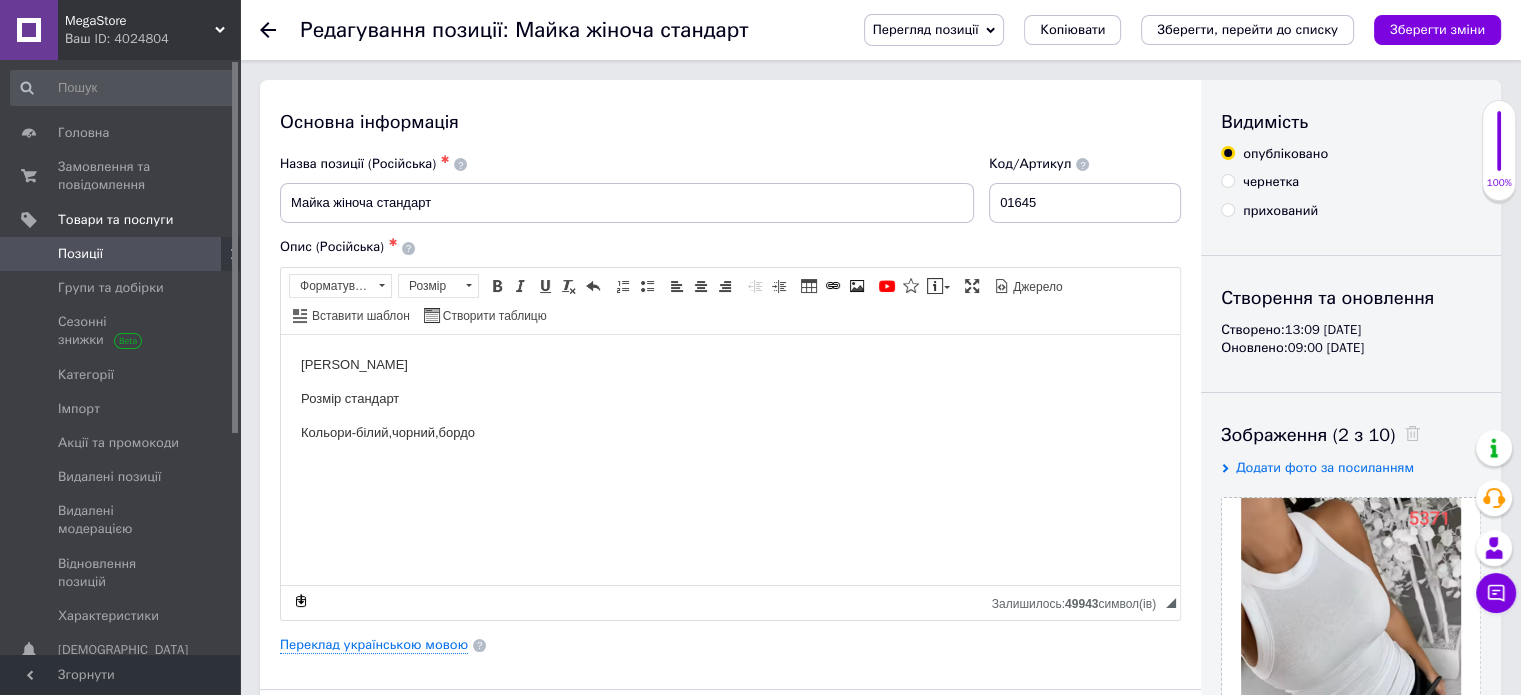 click on "Кольори-білий,чорний,бордо" at bounding box center (730, 432) 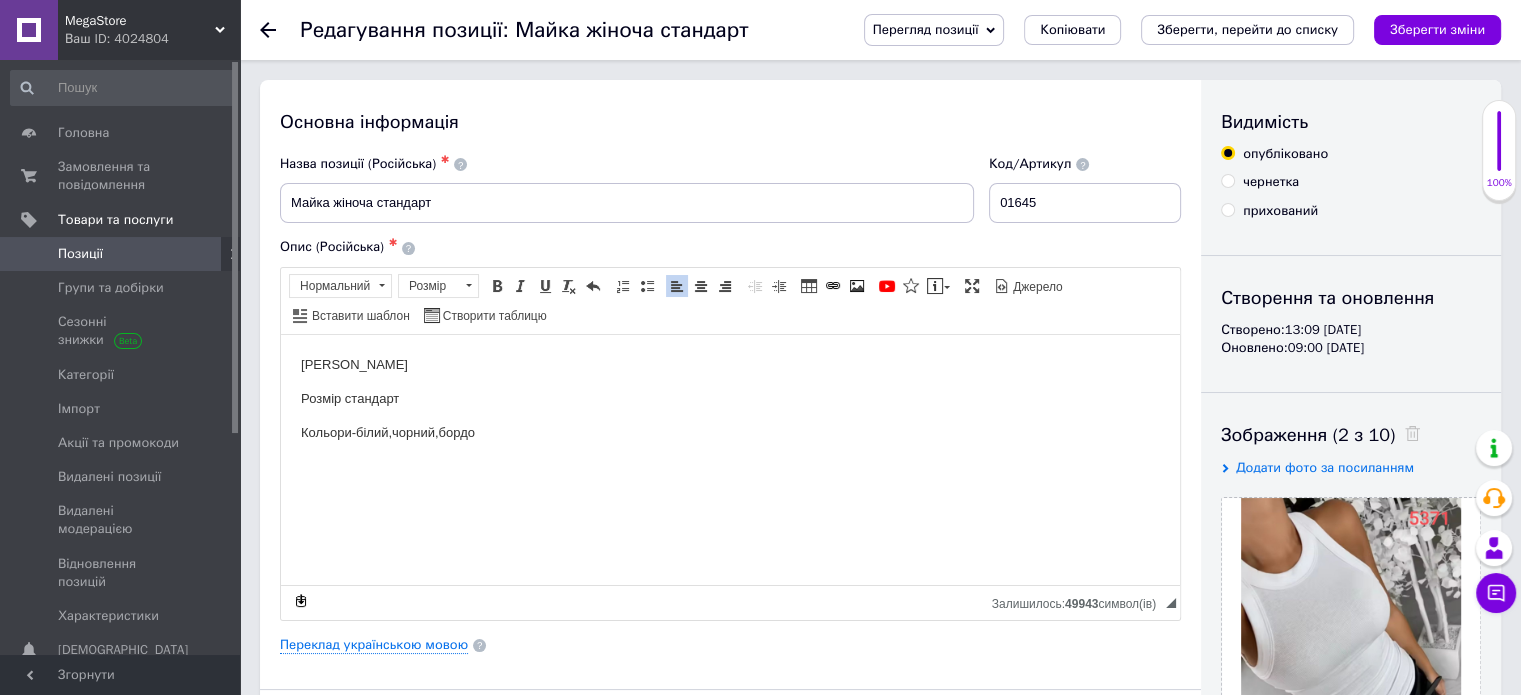 type 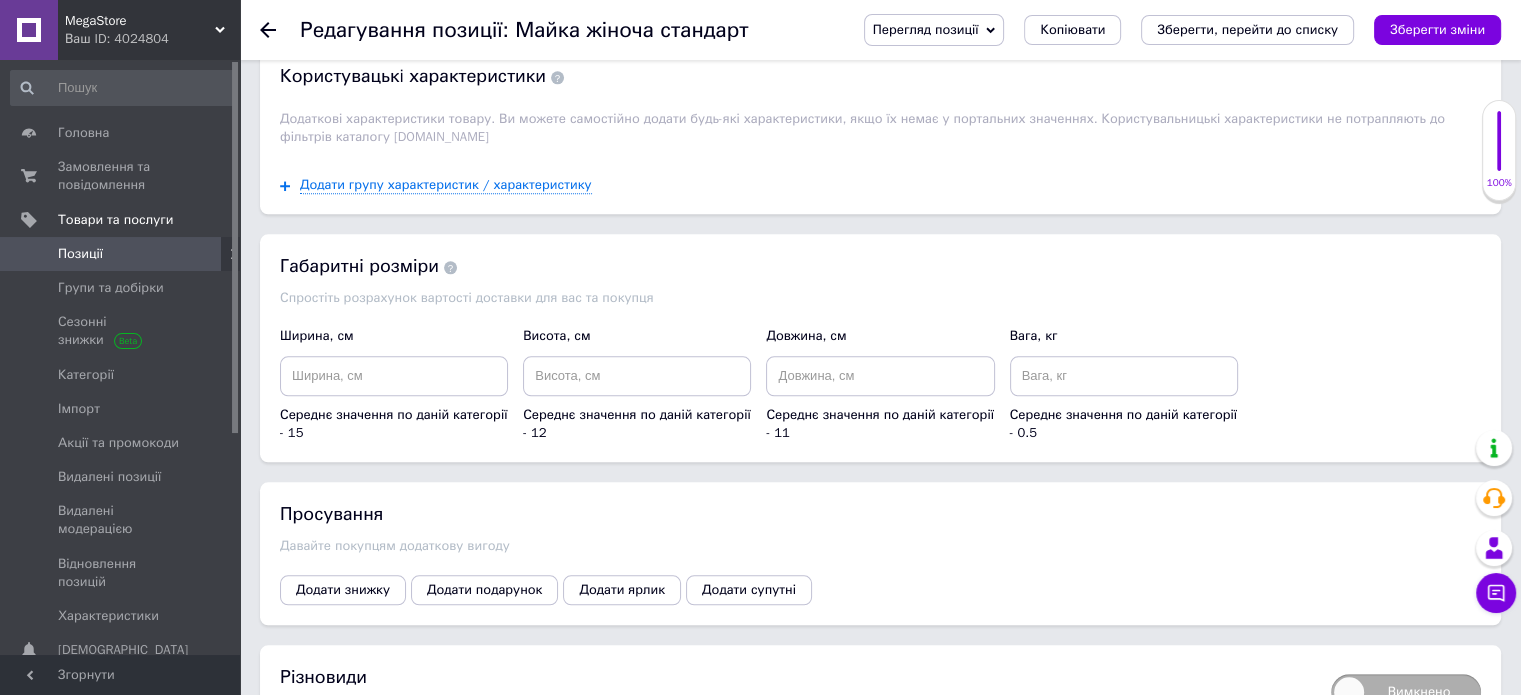 scroll, scrollTop: 2075, scrollLeft: 0, axis: vertical 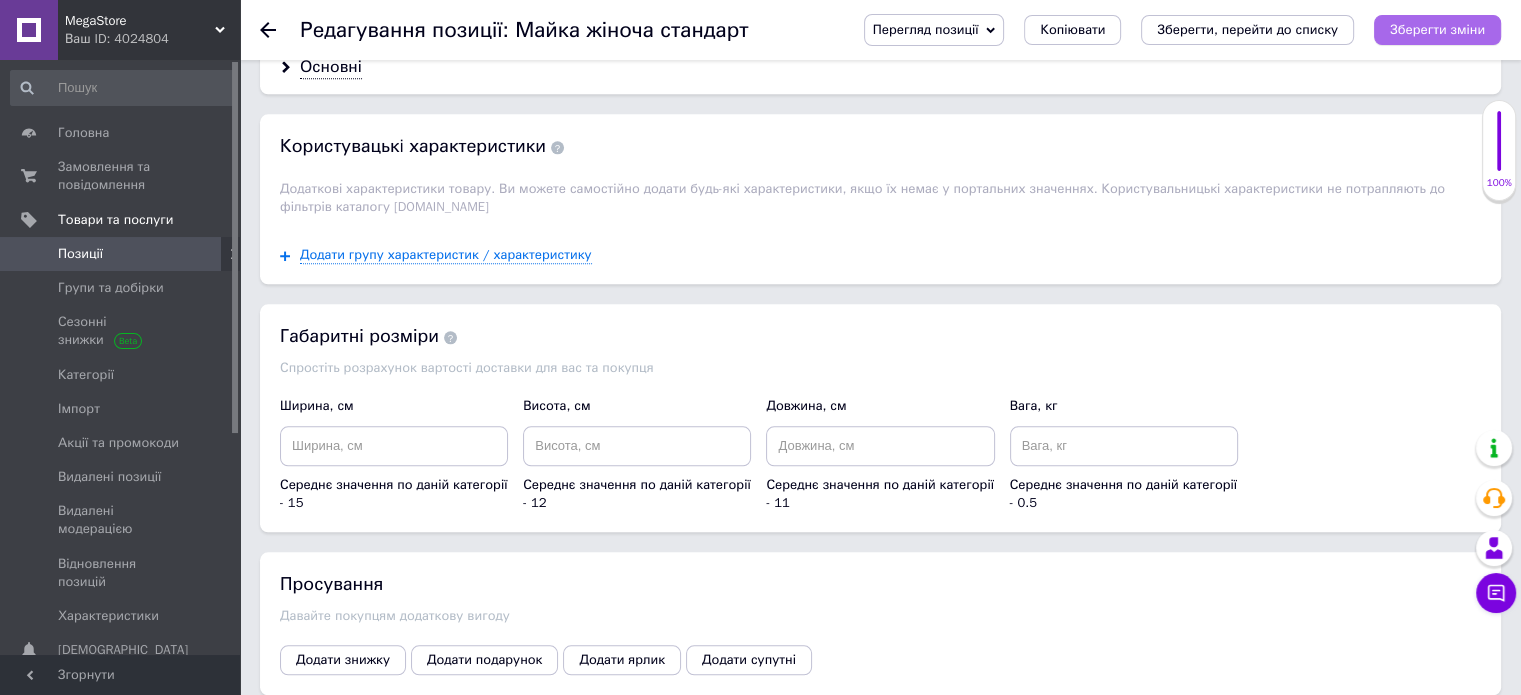 click on "Зберегти зміни" at bounding box center (1437, 29) 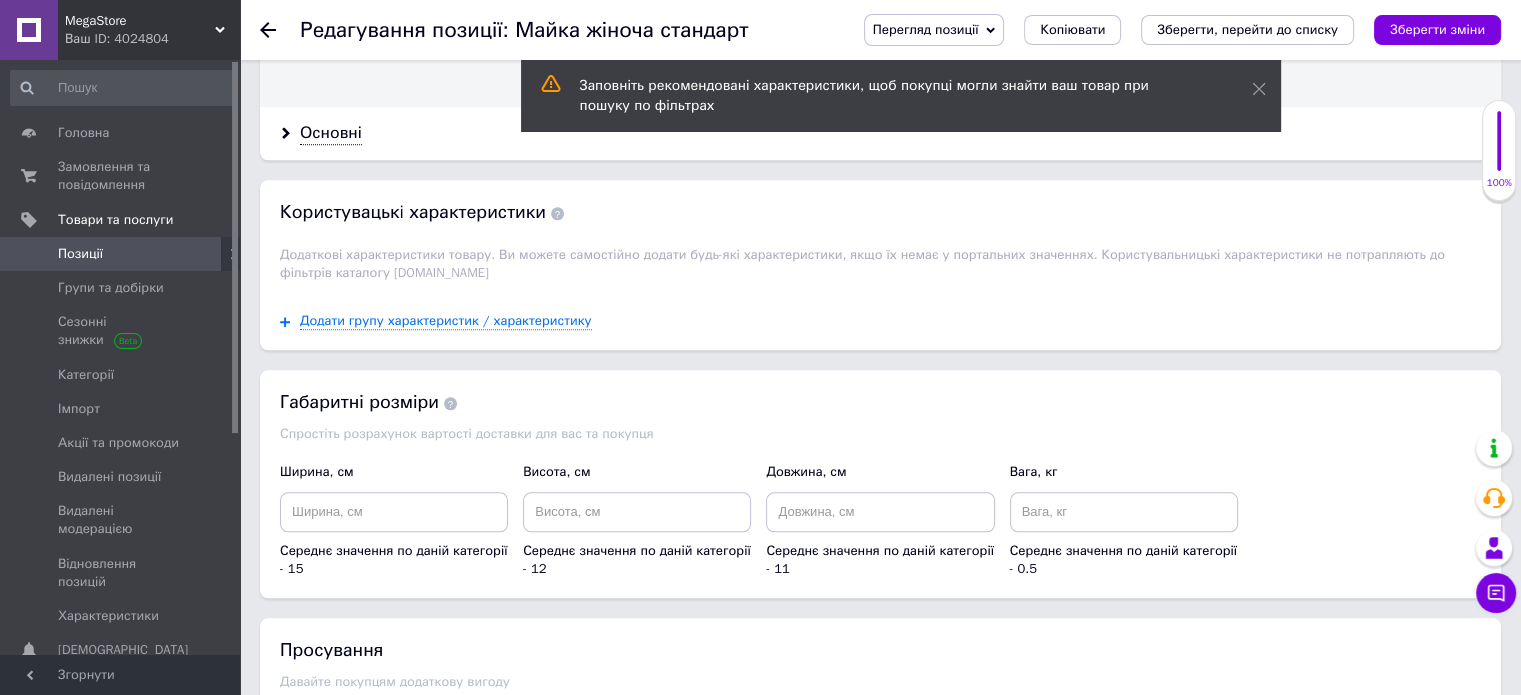 scroll, scrollTop: 1975, scrollLeft: 0, axis: vertical 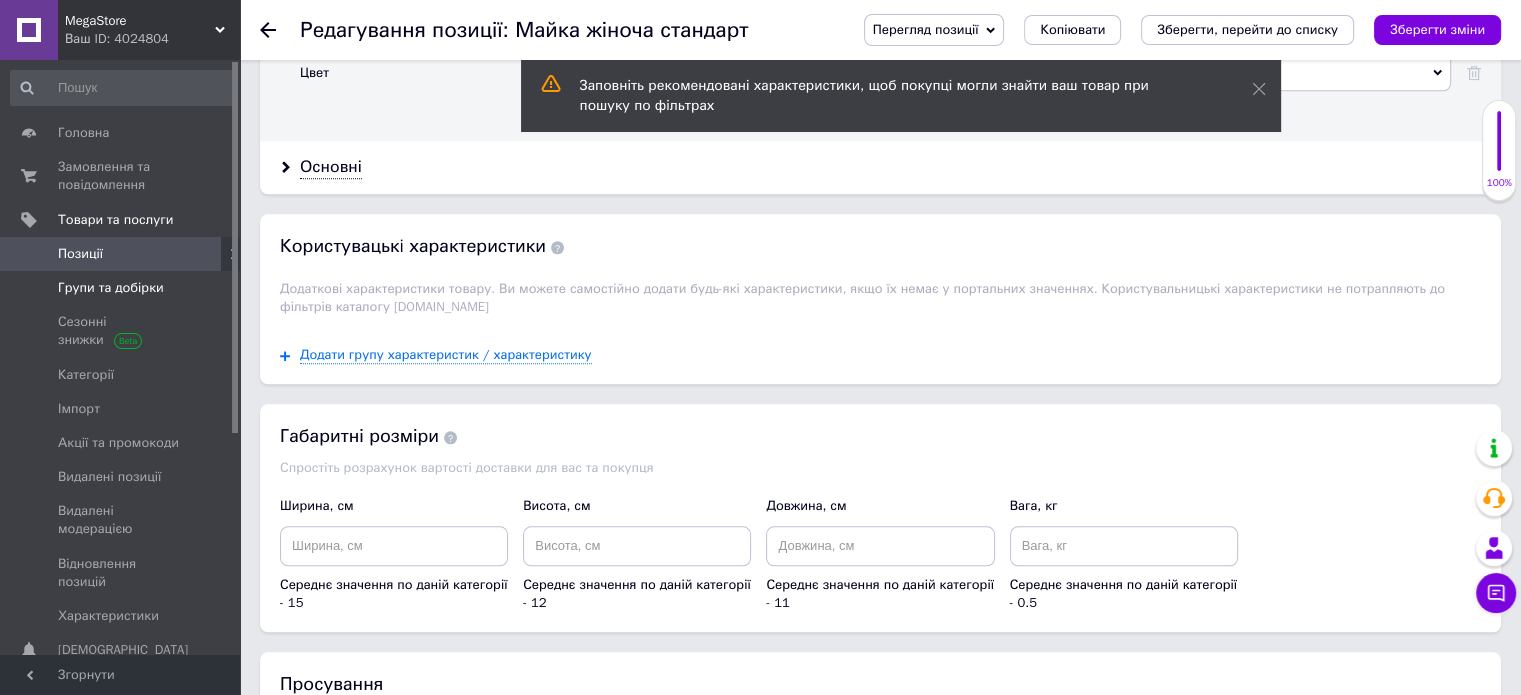 click on "Групи та добірки" at bounding box center [111, 288] 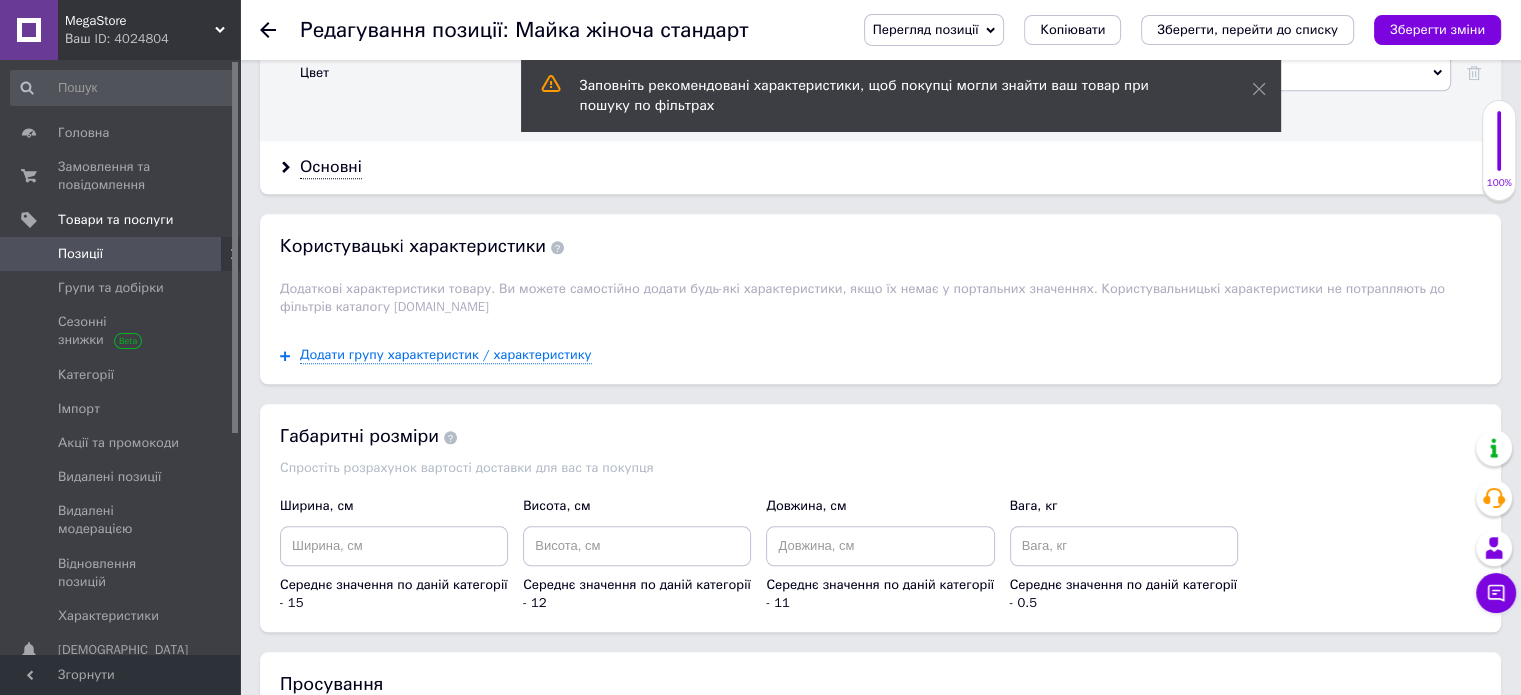 scroll, scrollTop: 0, scrollLeft: 0, axis: both 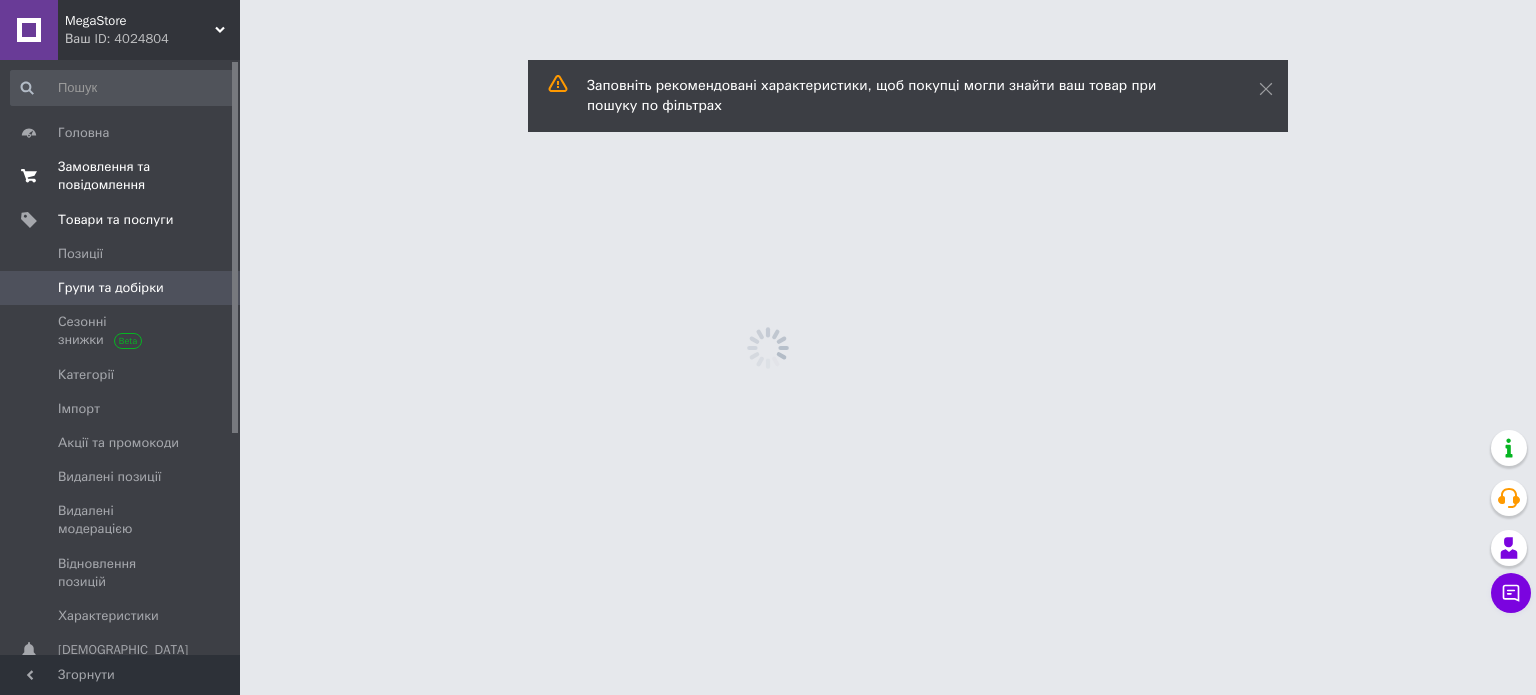 click on "Замовлення та повідомлення" at bounding box center (121, 176) 